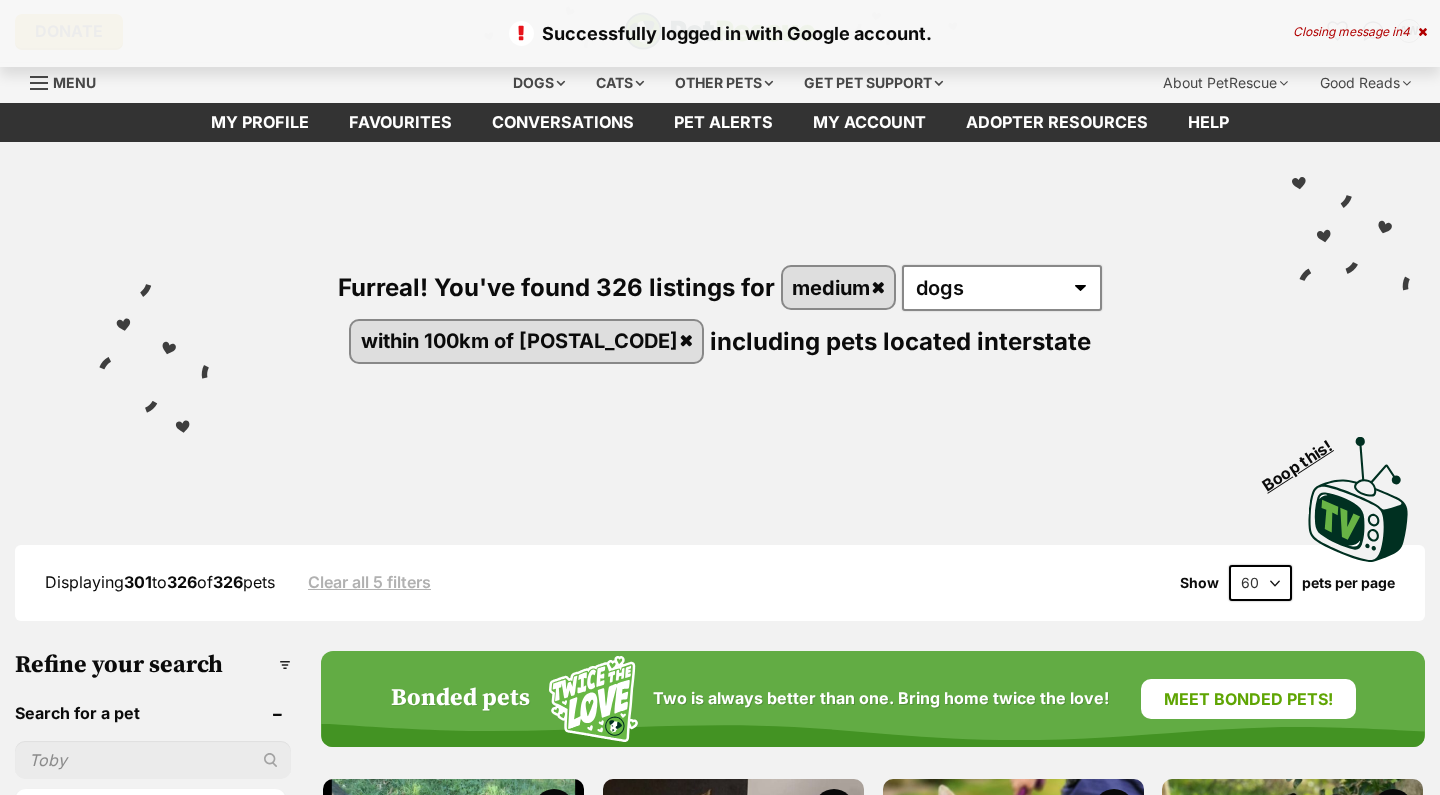 scroll, scrollTop: 0, scrollLeft: 0, axis: both 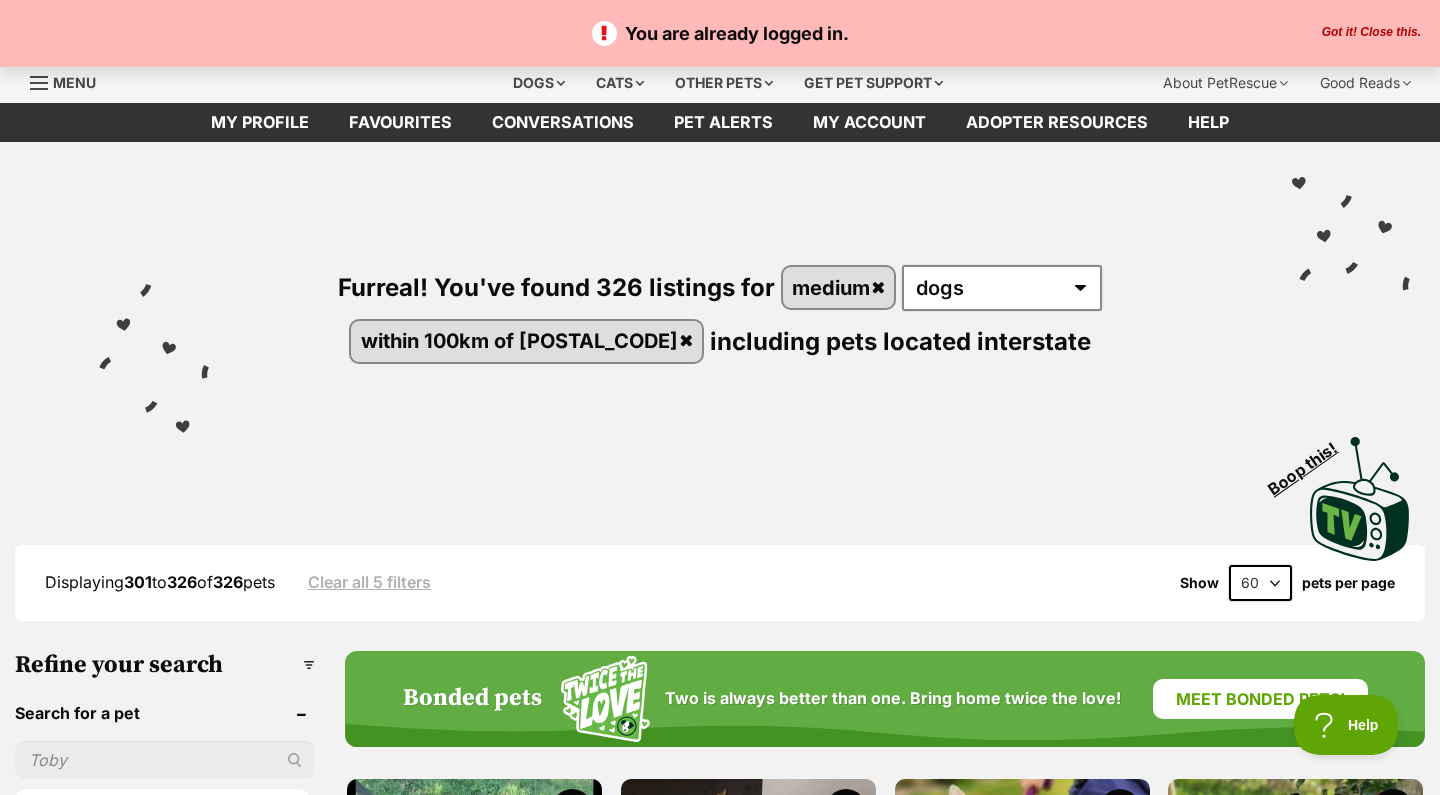 click on "Got it! Close this." at bounding box center [1371, 33] 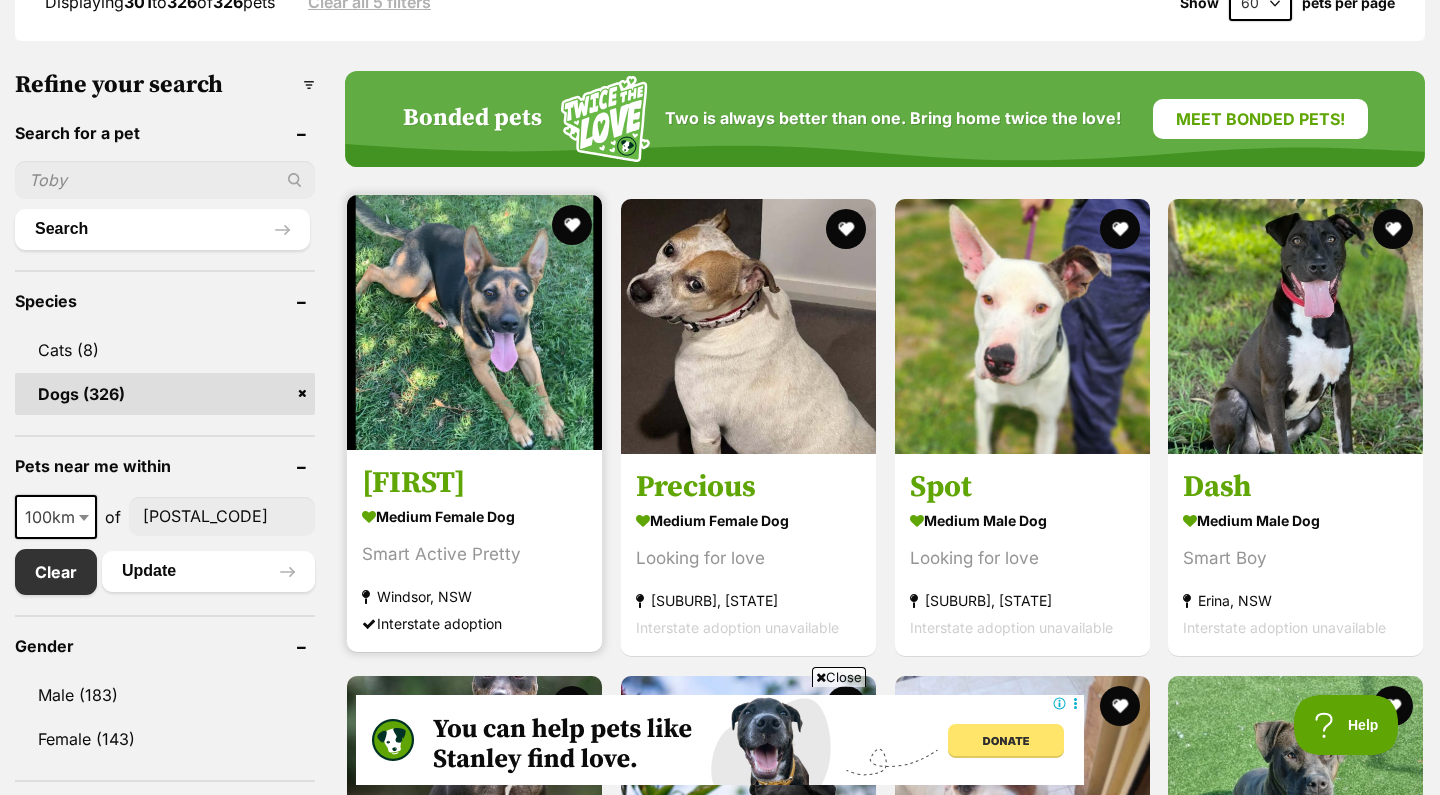 scroll, scrollTop: 553, scrollLeft: 0, axis: vertical 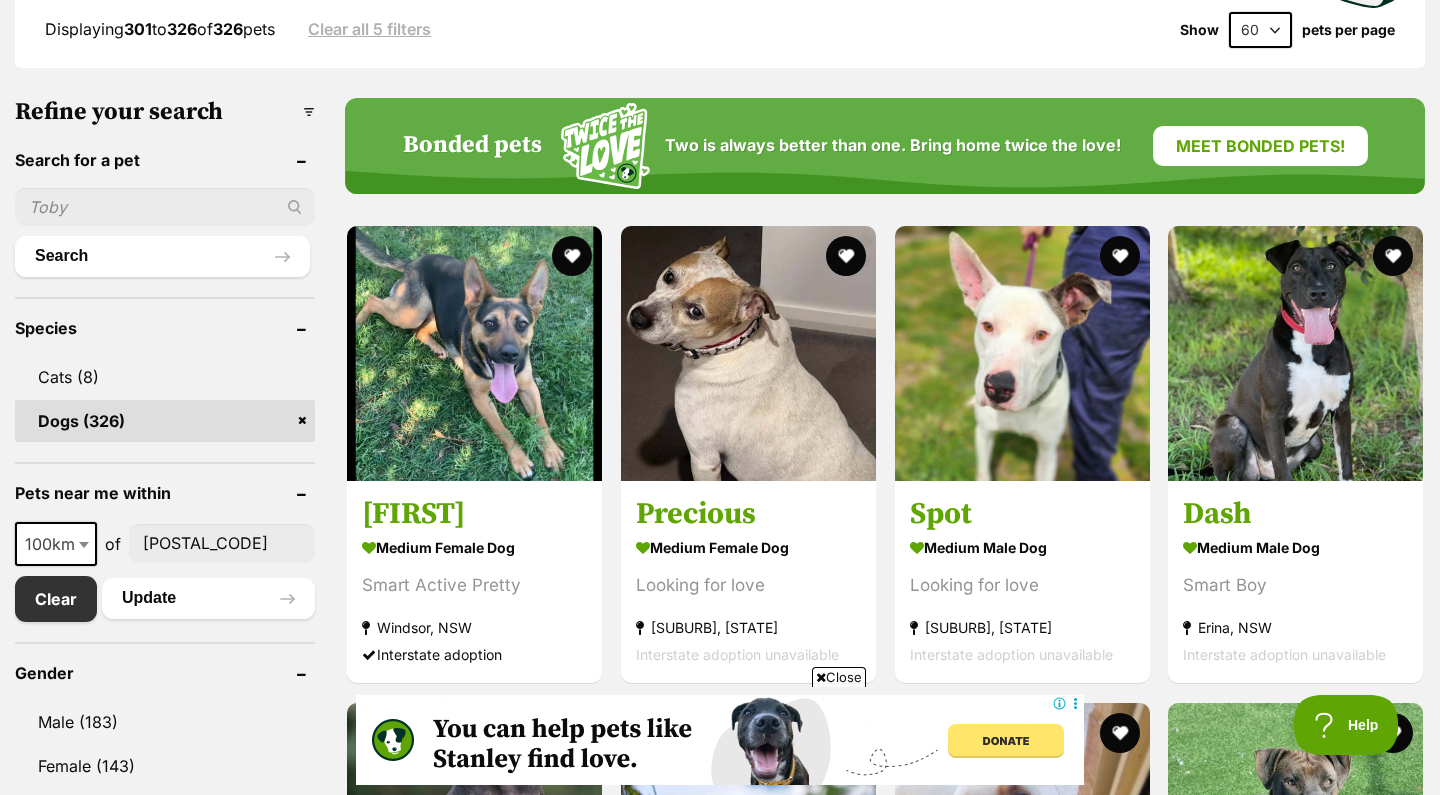 click at bounding box center (165, 207) 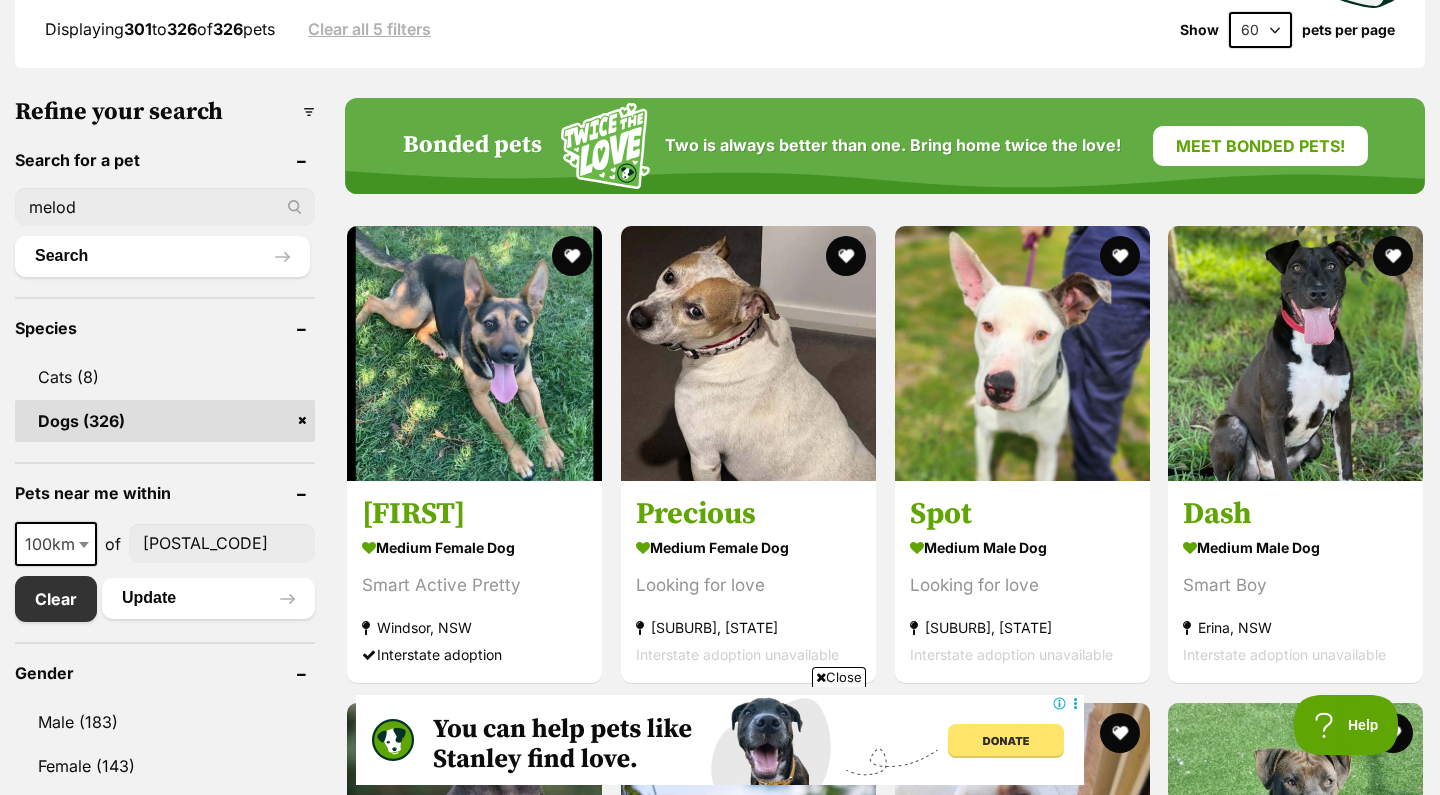 scroll, scrollTop: 0, scrollLeft: 0, axis: both 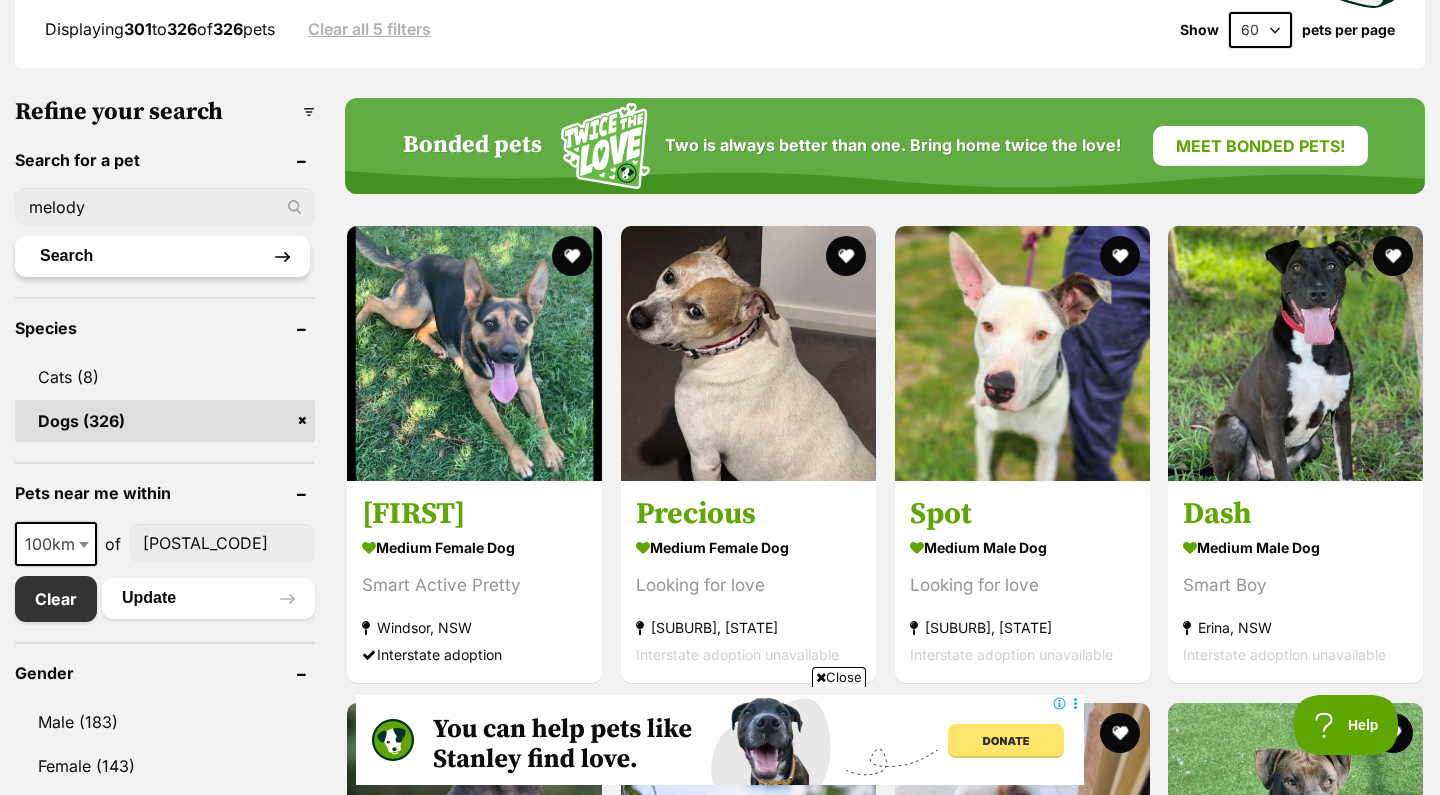 type on "melody" 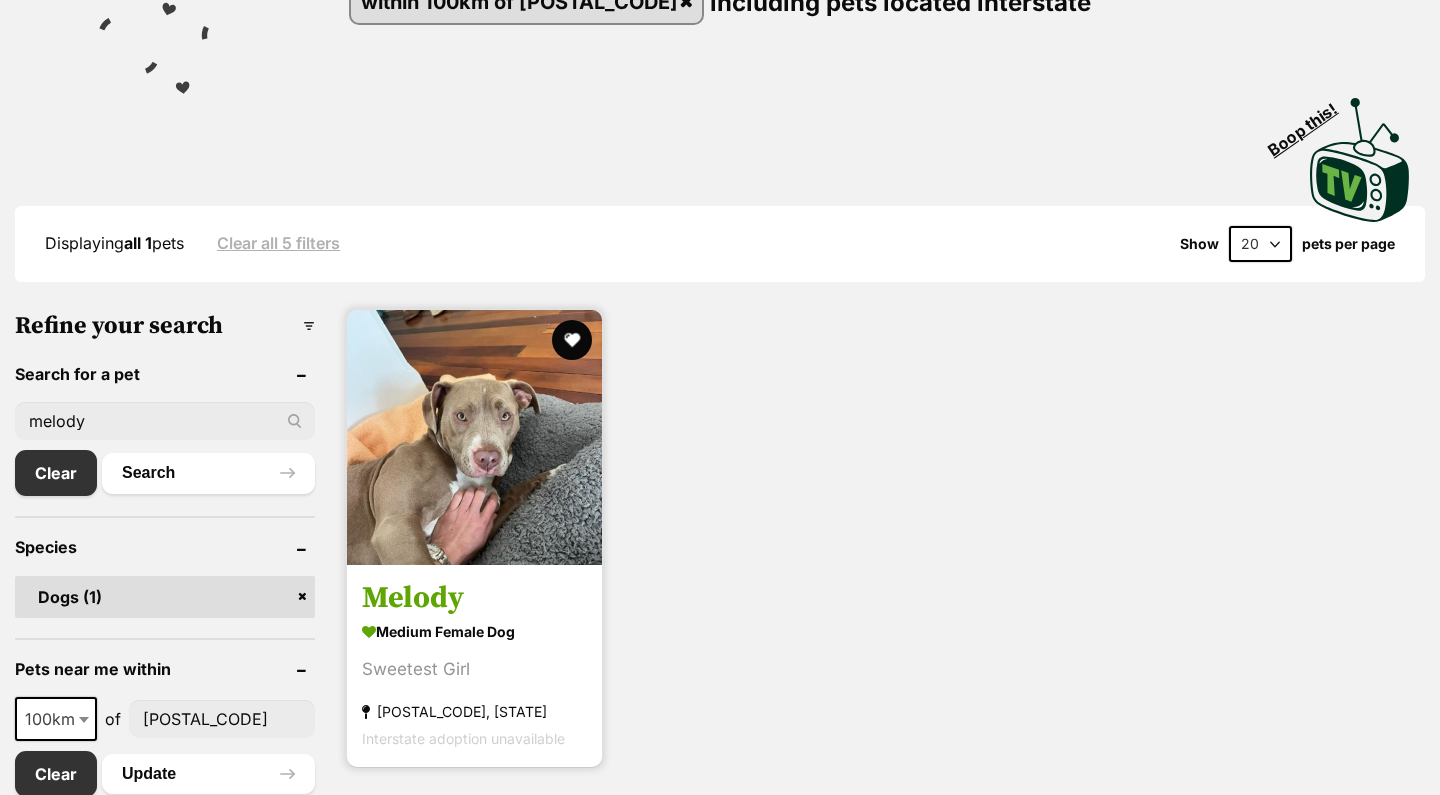 scroll, scrollTop: 0, scrollLeft: 0, axis: both 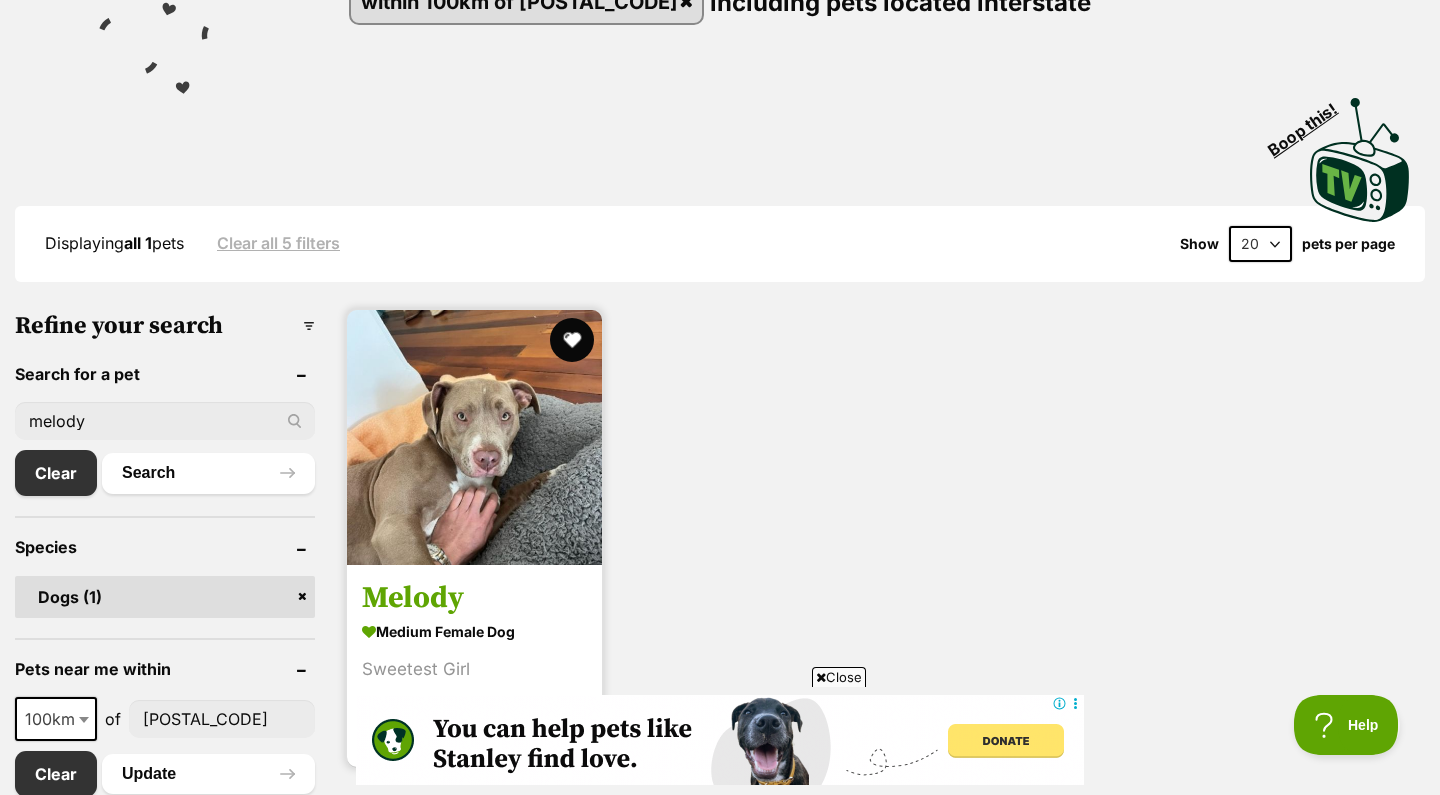 click at bounding box center (572, 340) 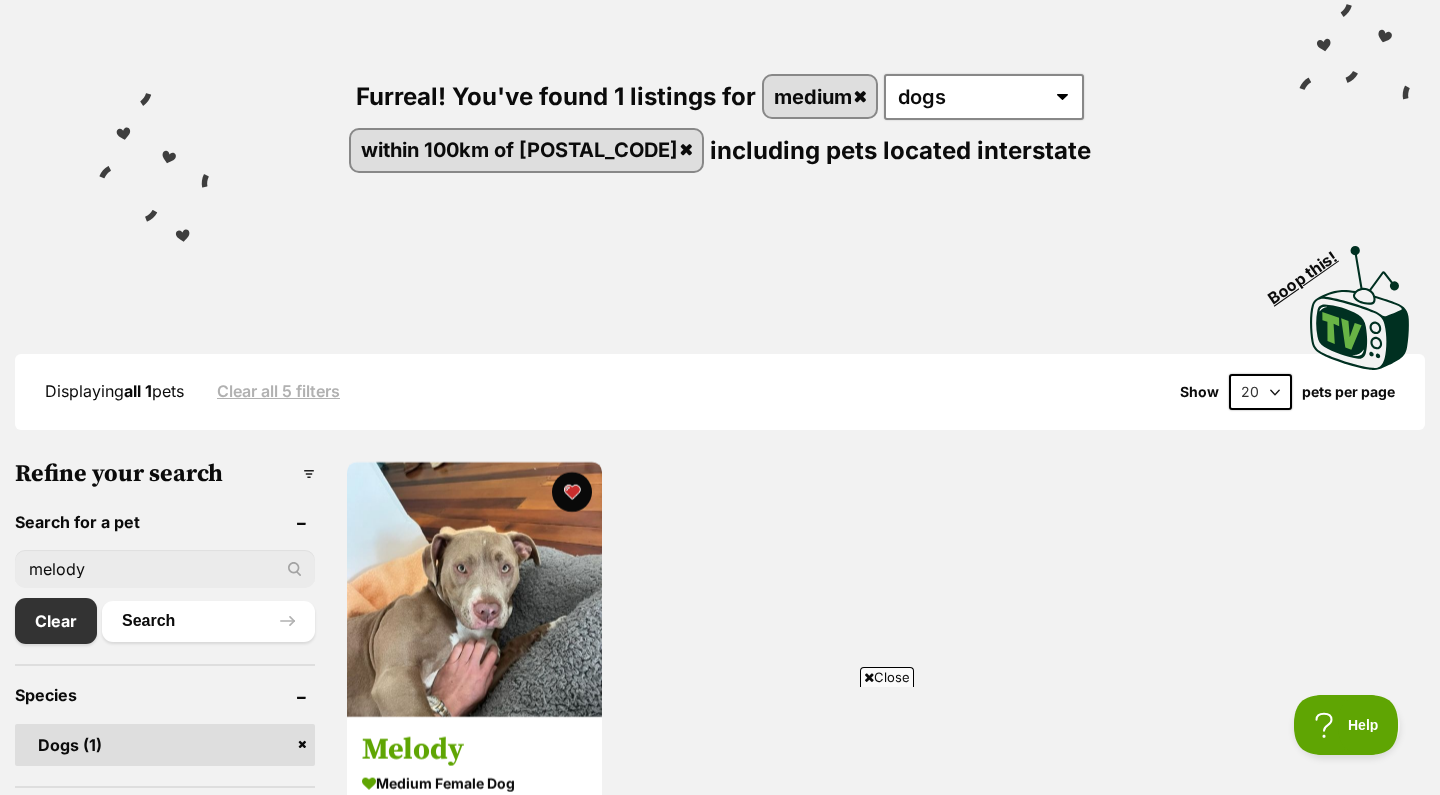 scroll, scrollTop: 64, scrollLeft: 0, axis: vertical 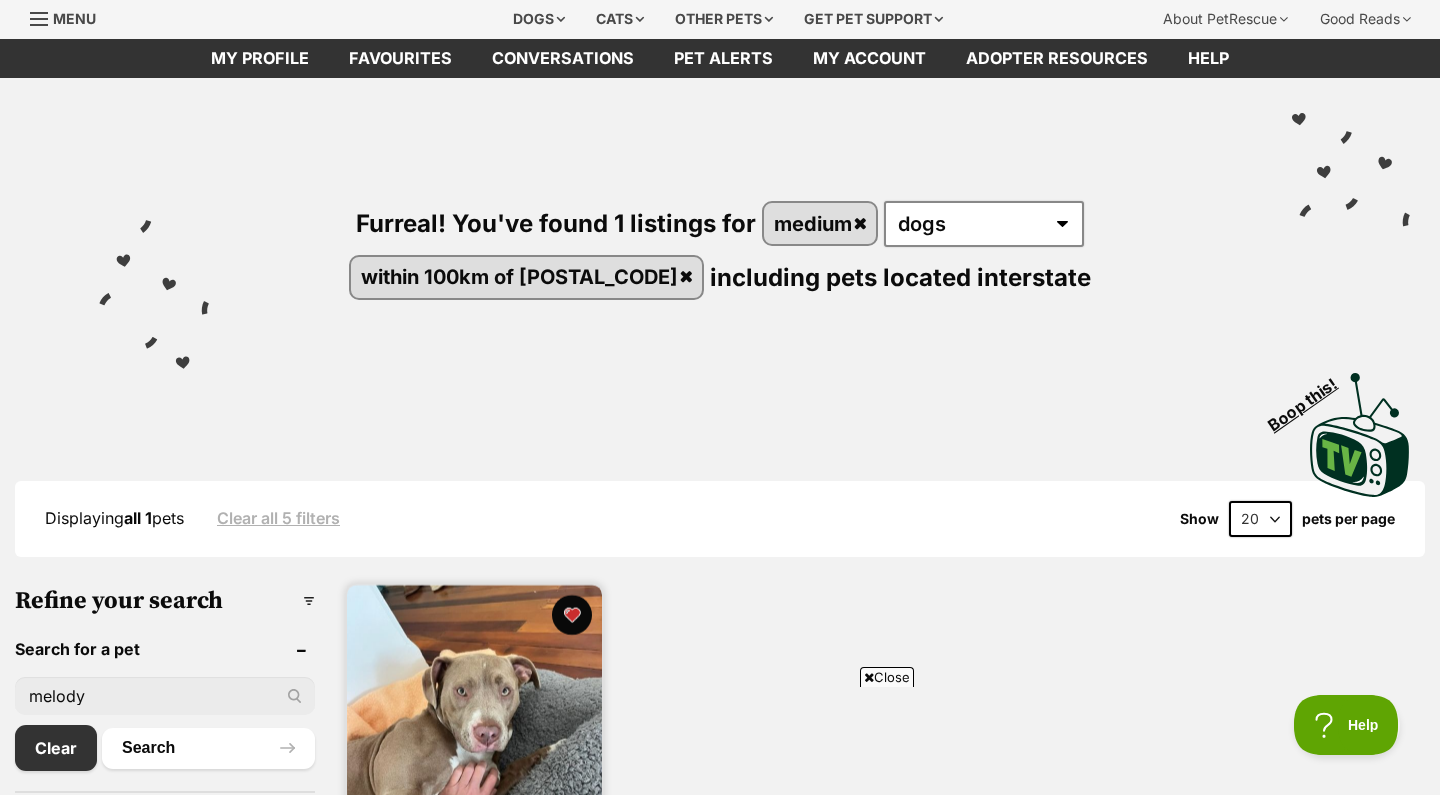 click at bounding box center [474, 712] 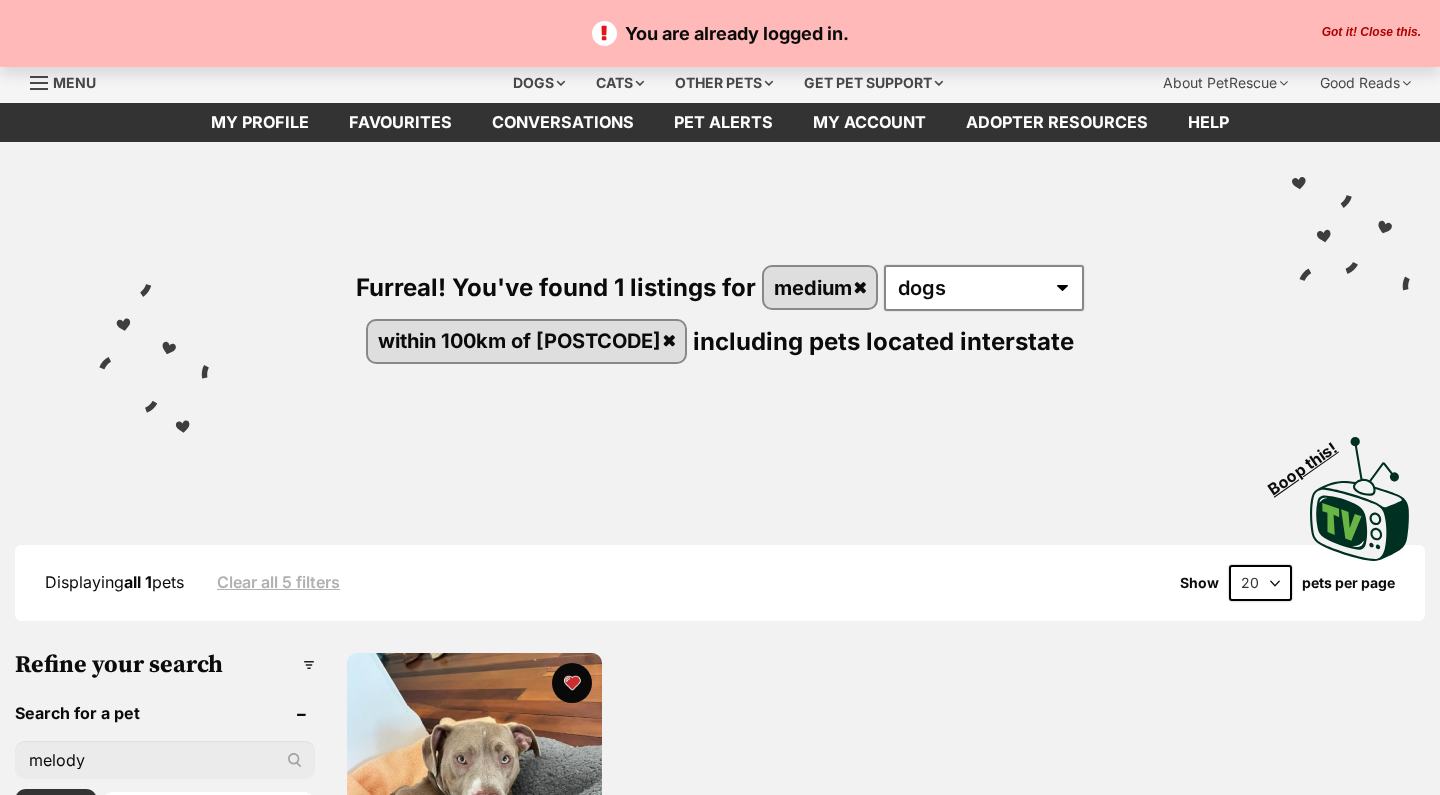 scroll, scrollTop: 236, scrollLeft: 0, axis: vertical 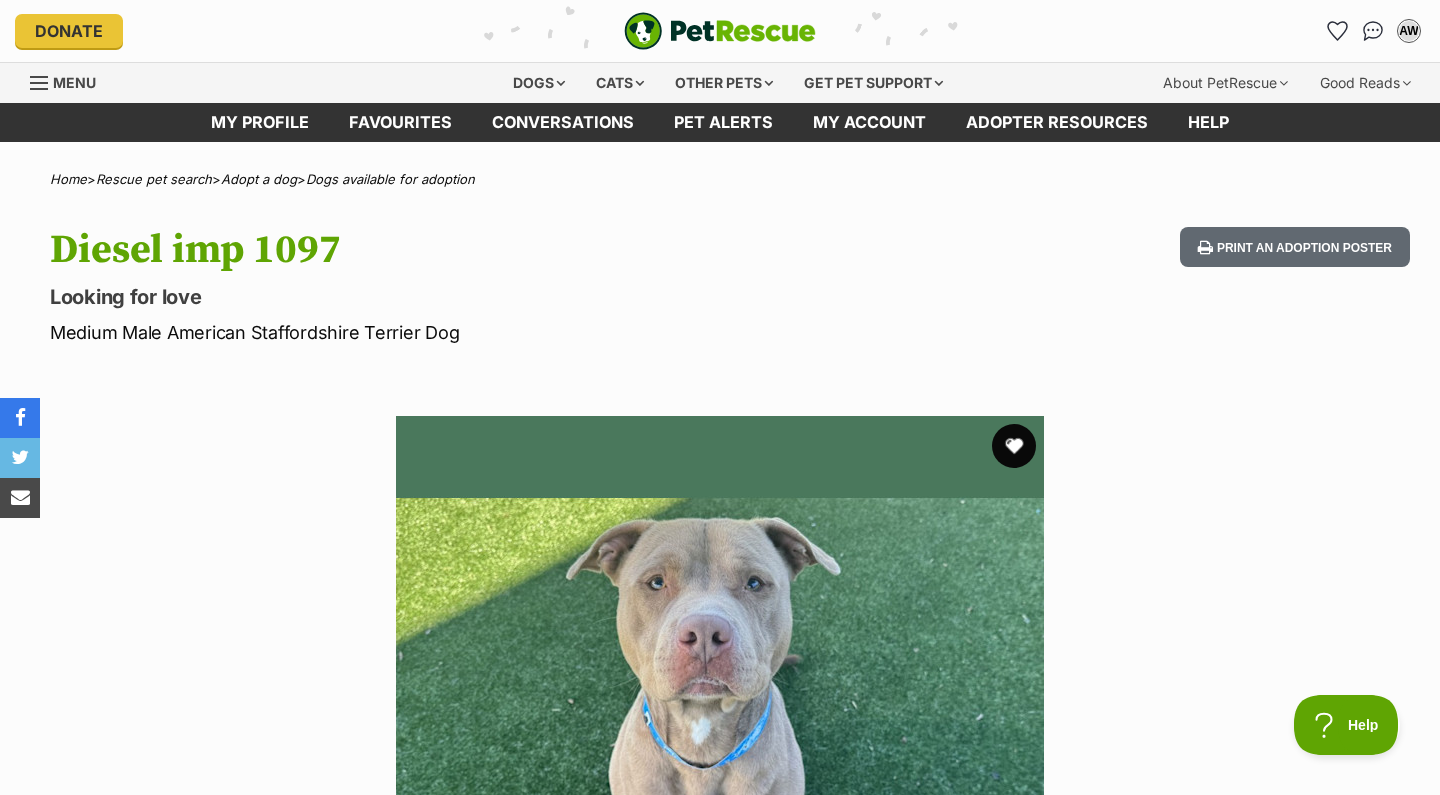 click at bounding box center [1014, 446] 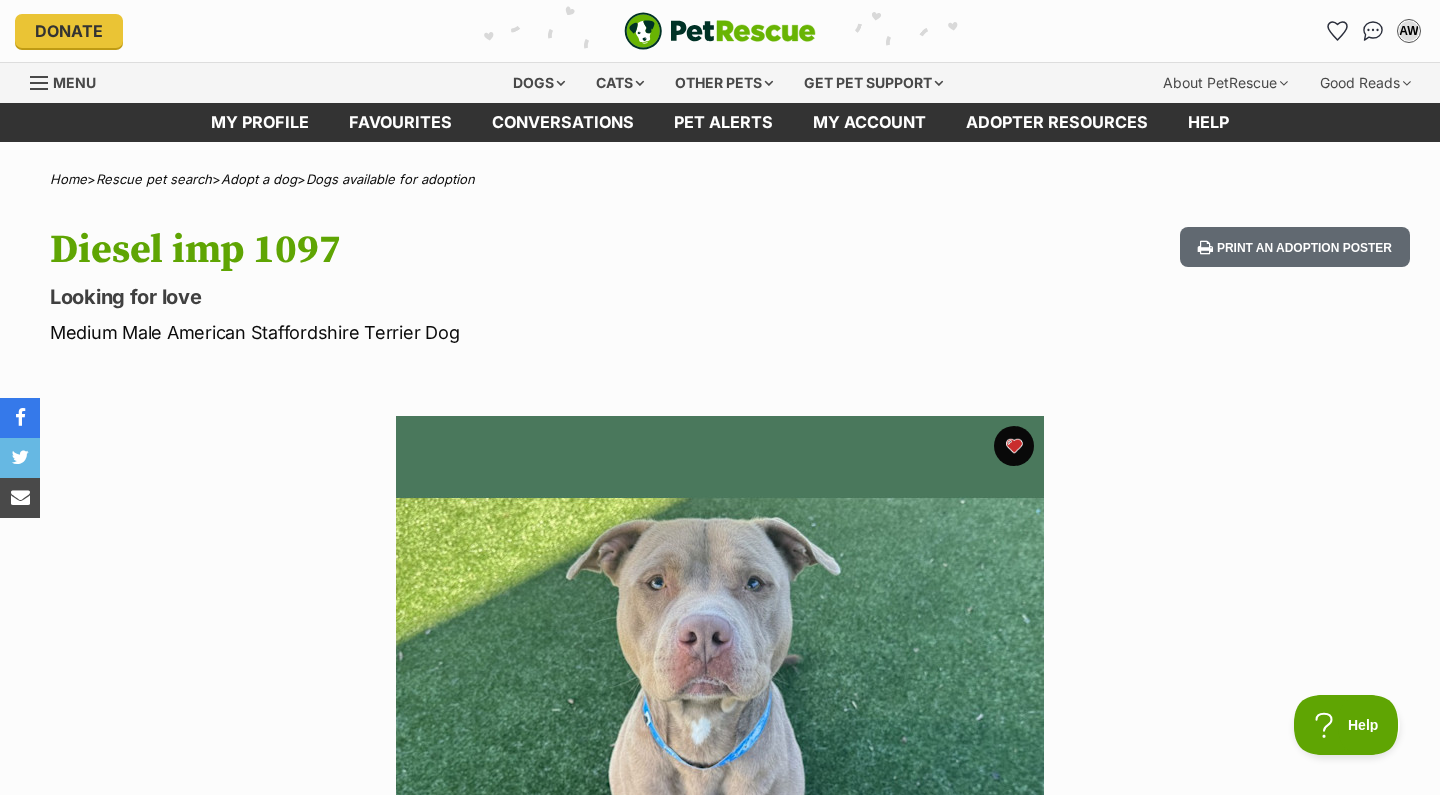 scroll, scrollTop: 0, scrollLeft: 0, axis: both 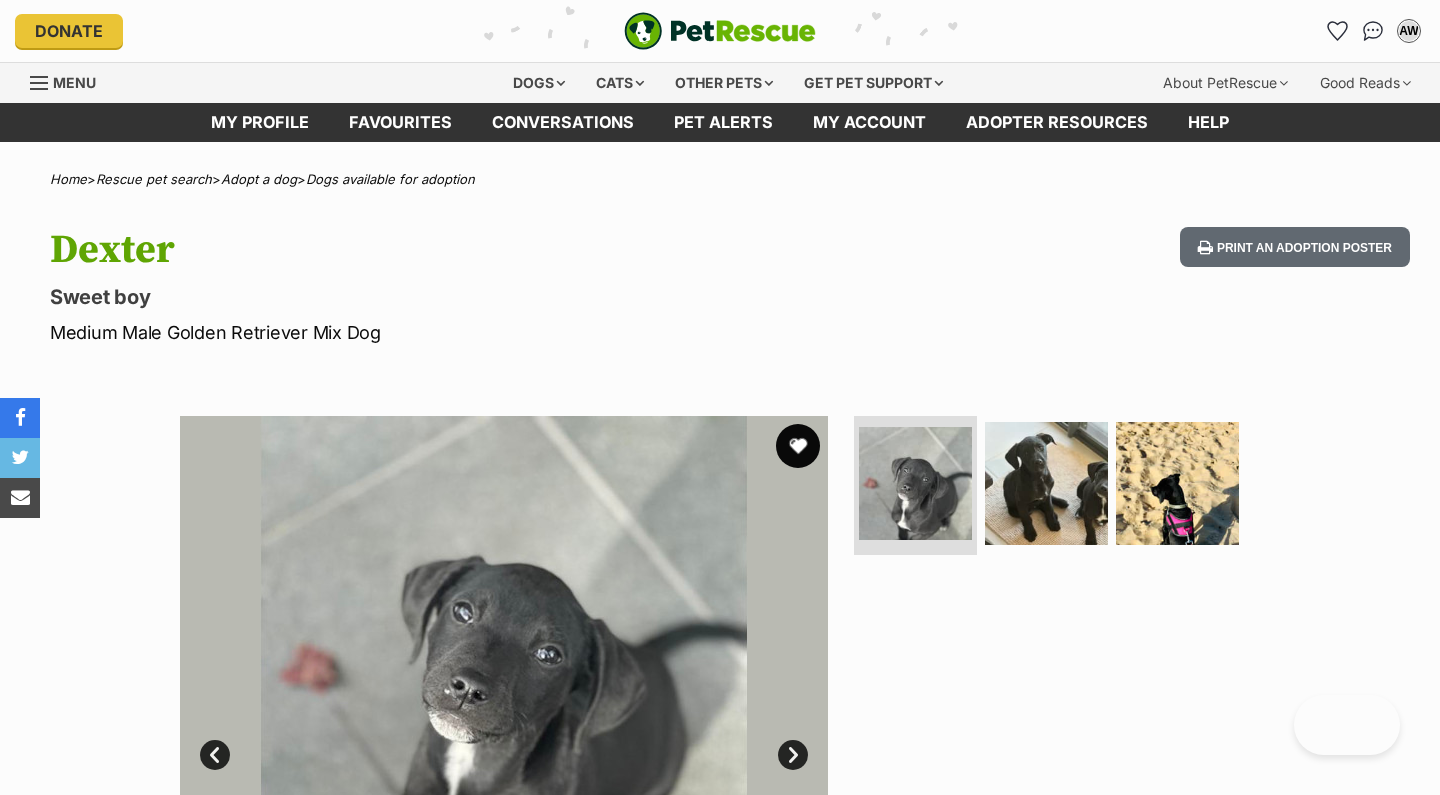 click at bounding box center (798, 446) 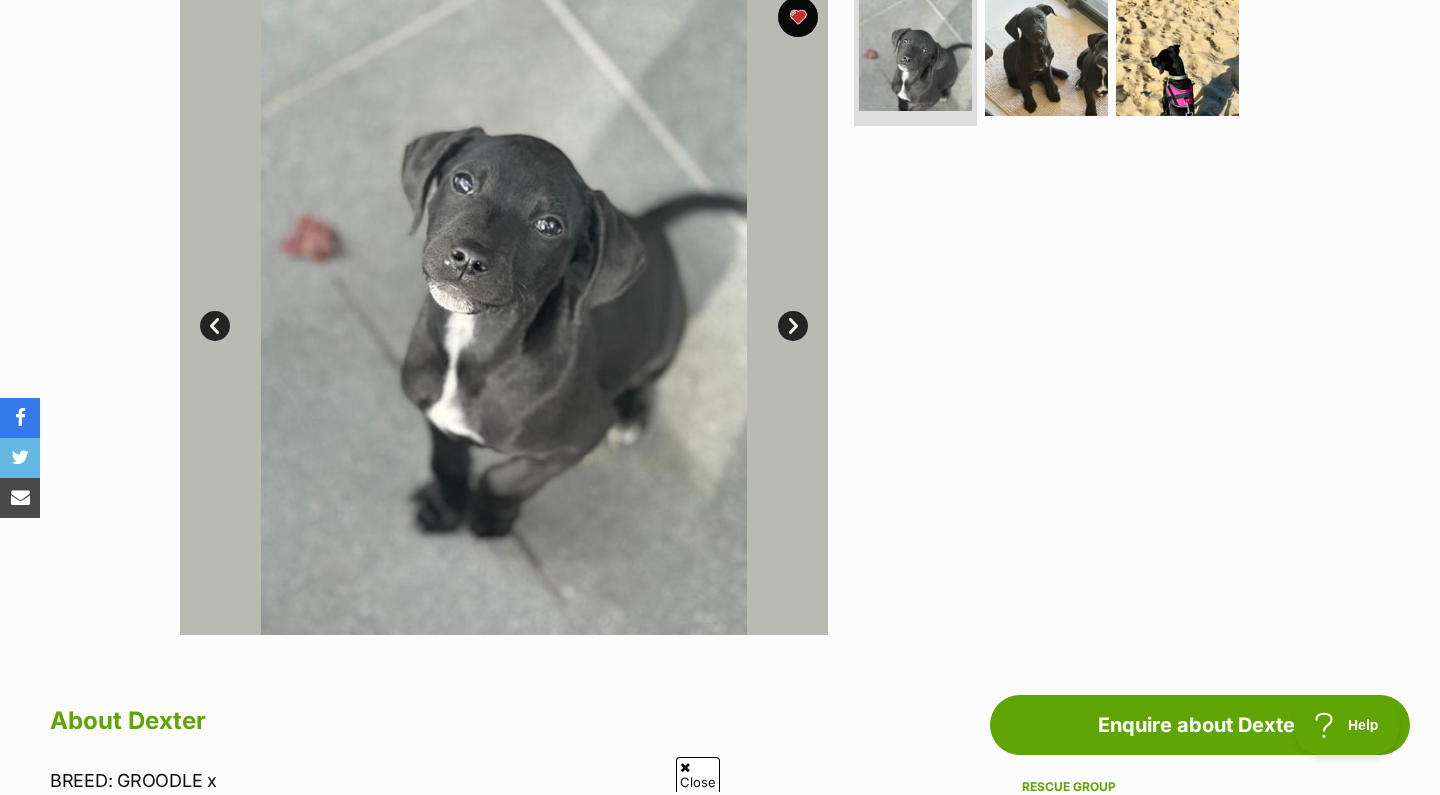 scroll, scrollTop: 0, scrollLeft: 0, axis: both 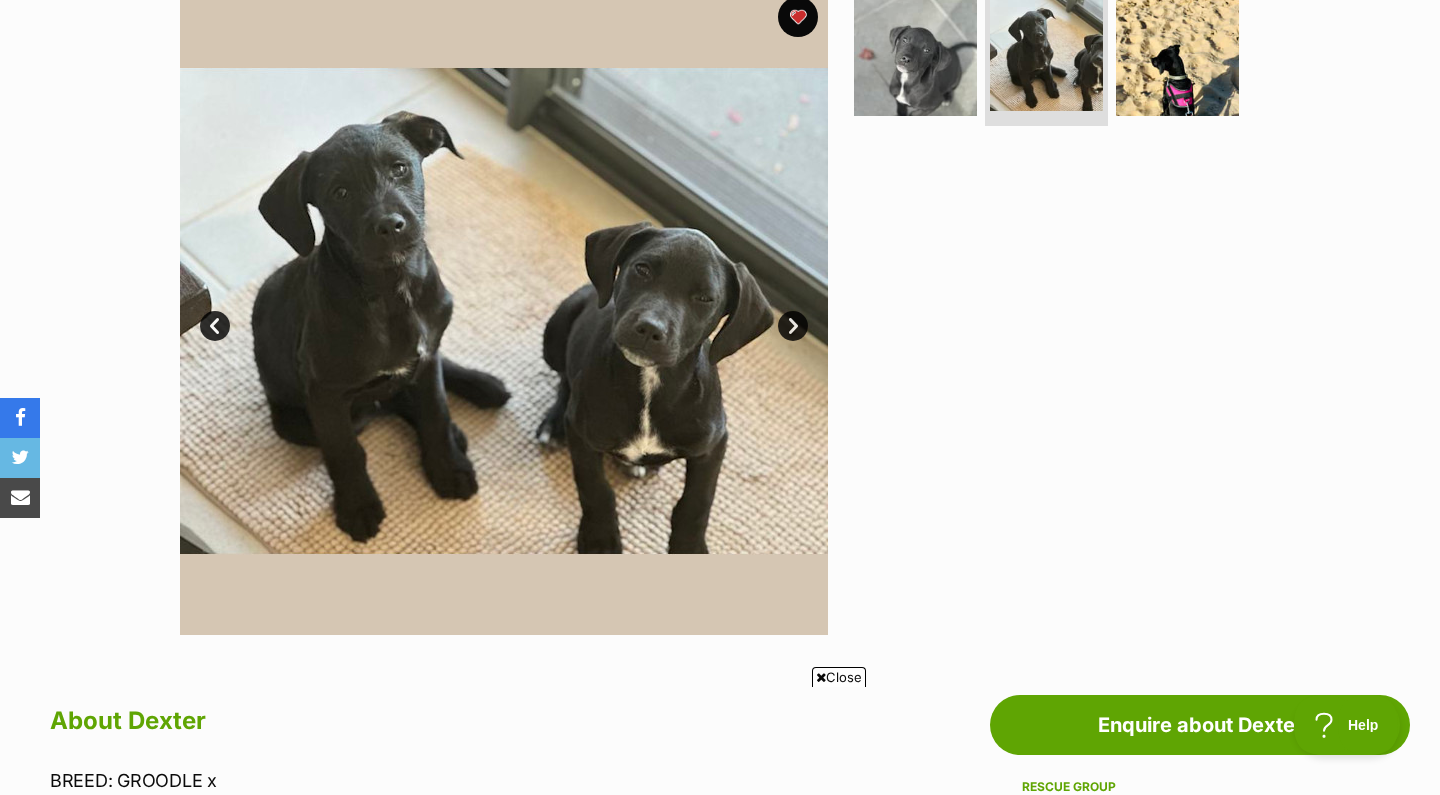 click on "Next" at bounding box center [793, 326] 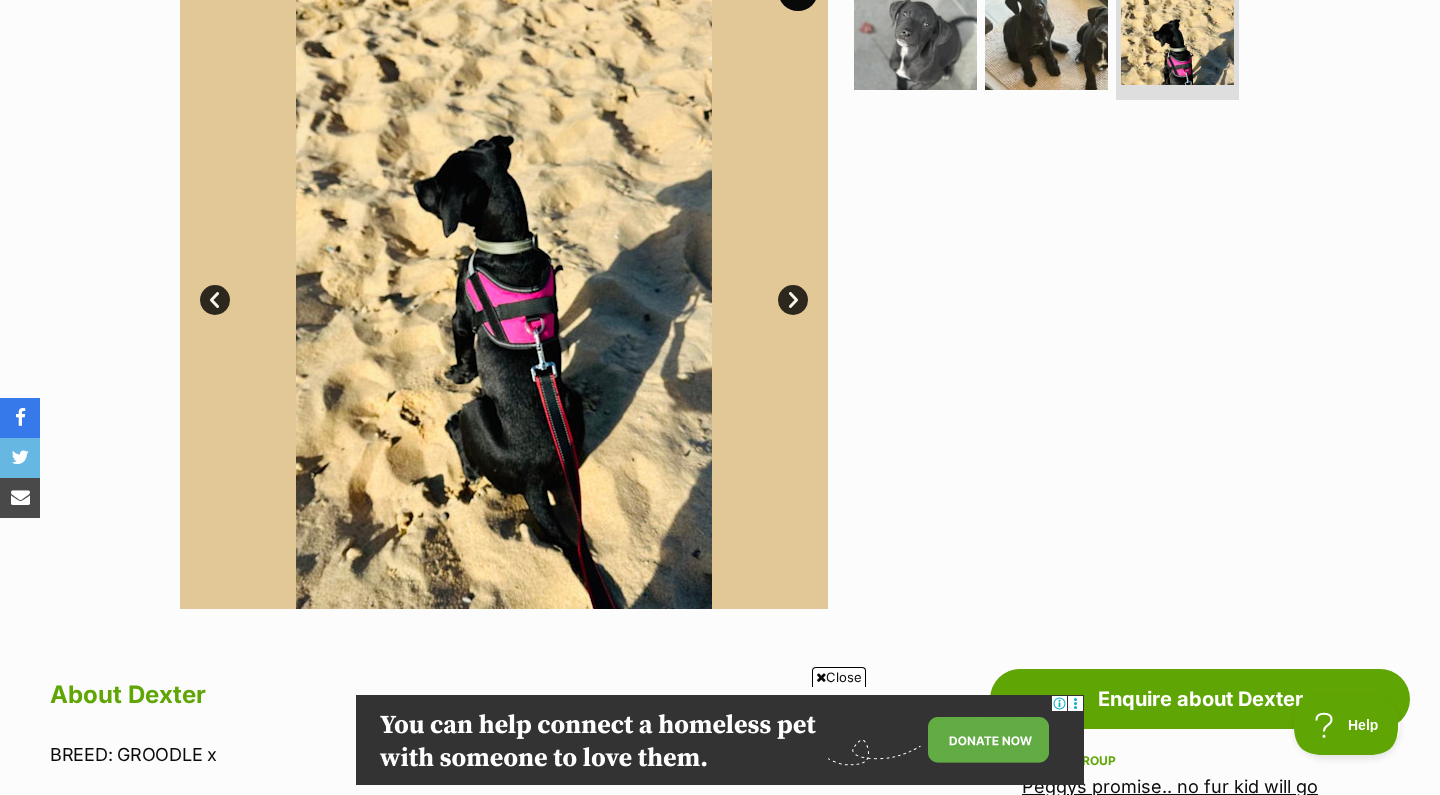 scroll, scrollTop: 266, scrollLeft: 0, axis: vertical 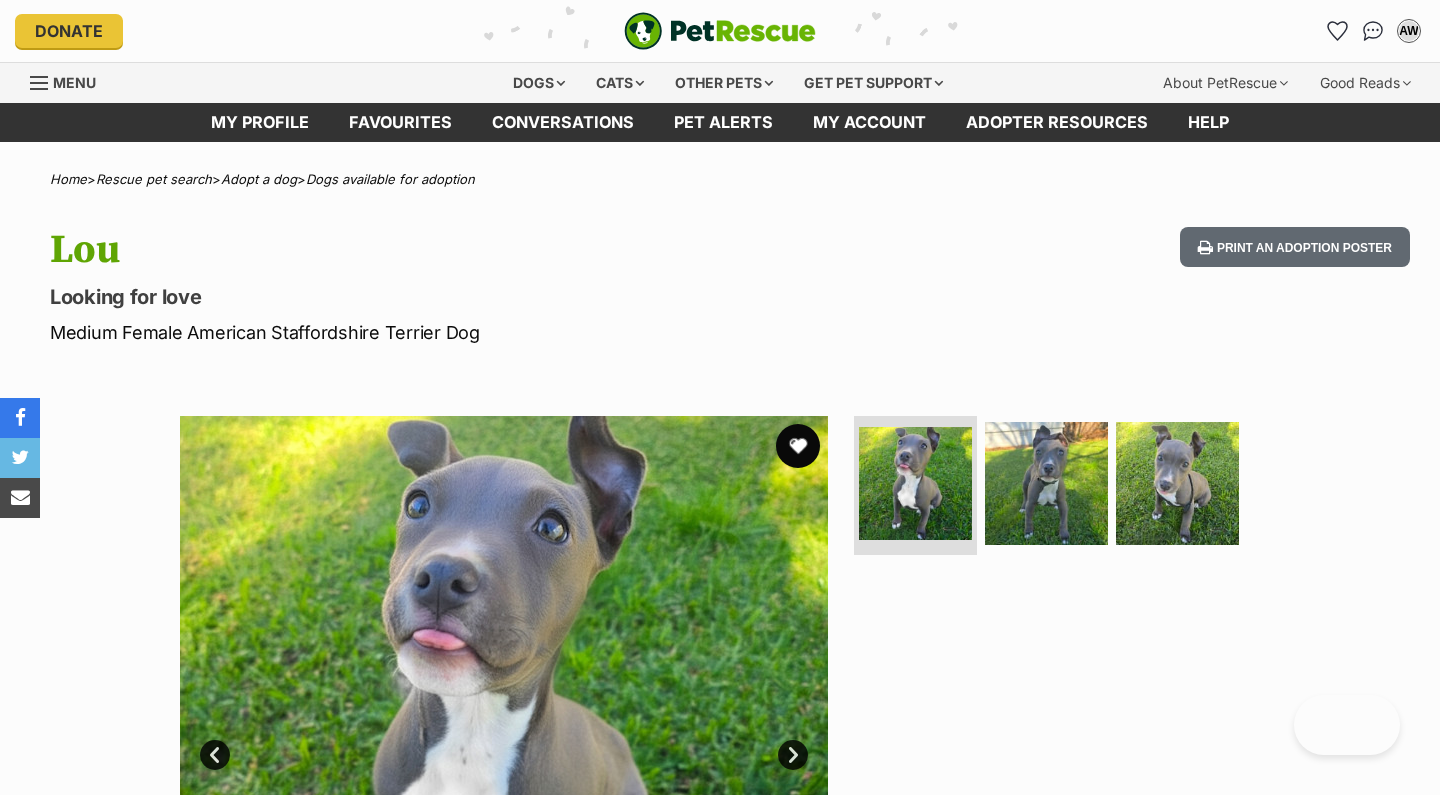 click at bounding box center (798, 446) 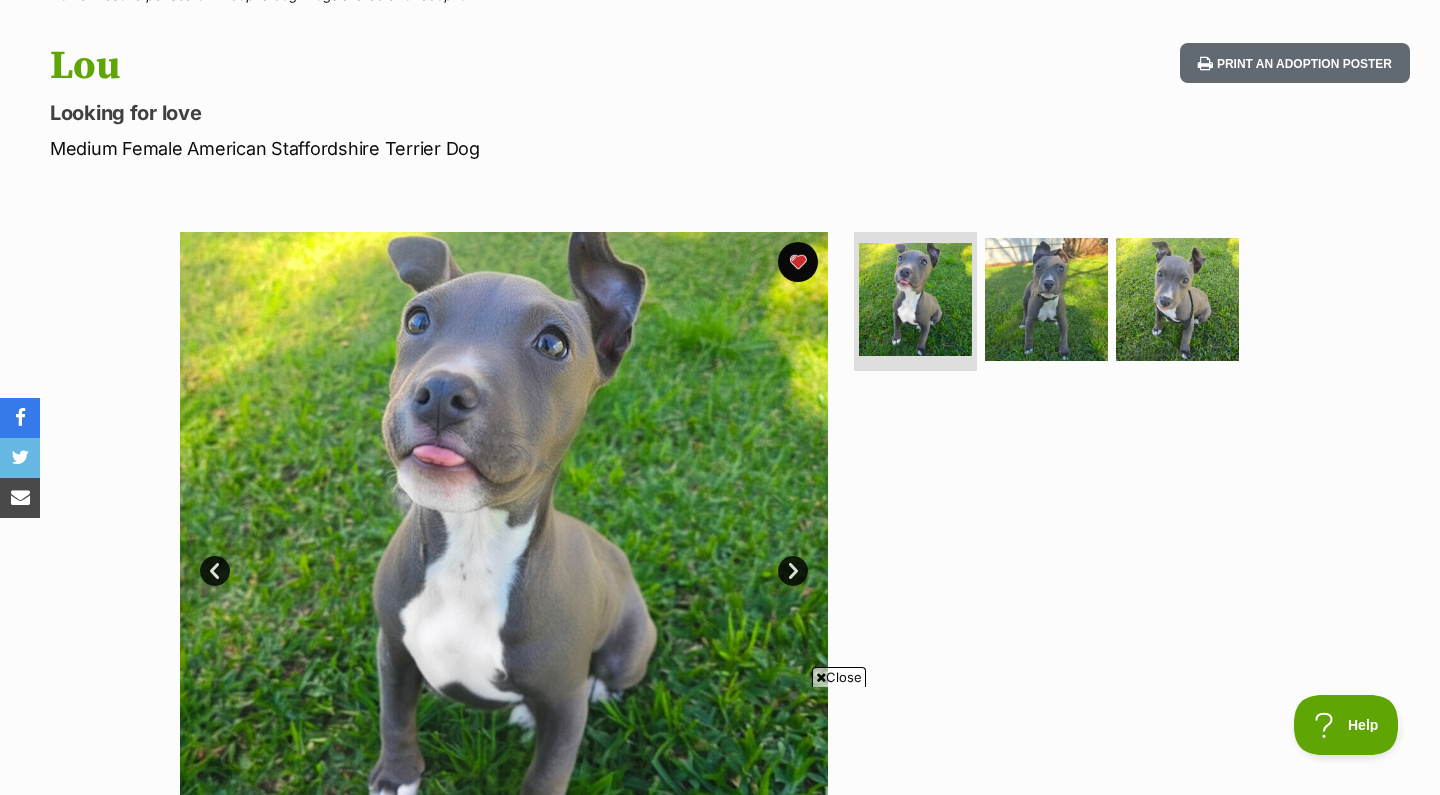 scroll, scrollTop: 18, scrollLeft: 0, axis: vertical 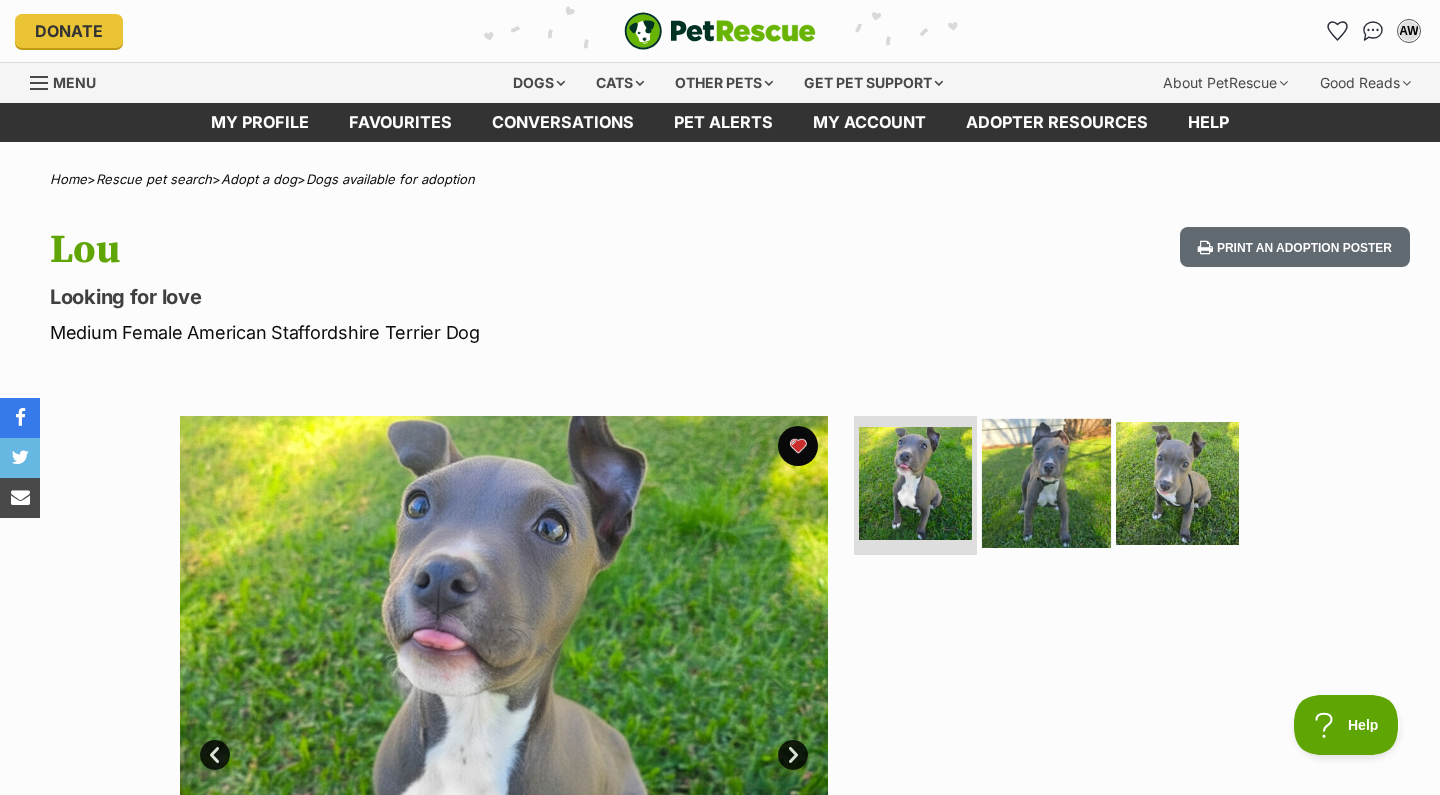 click at bounding box center (1046, 482) 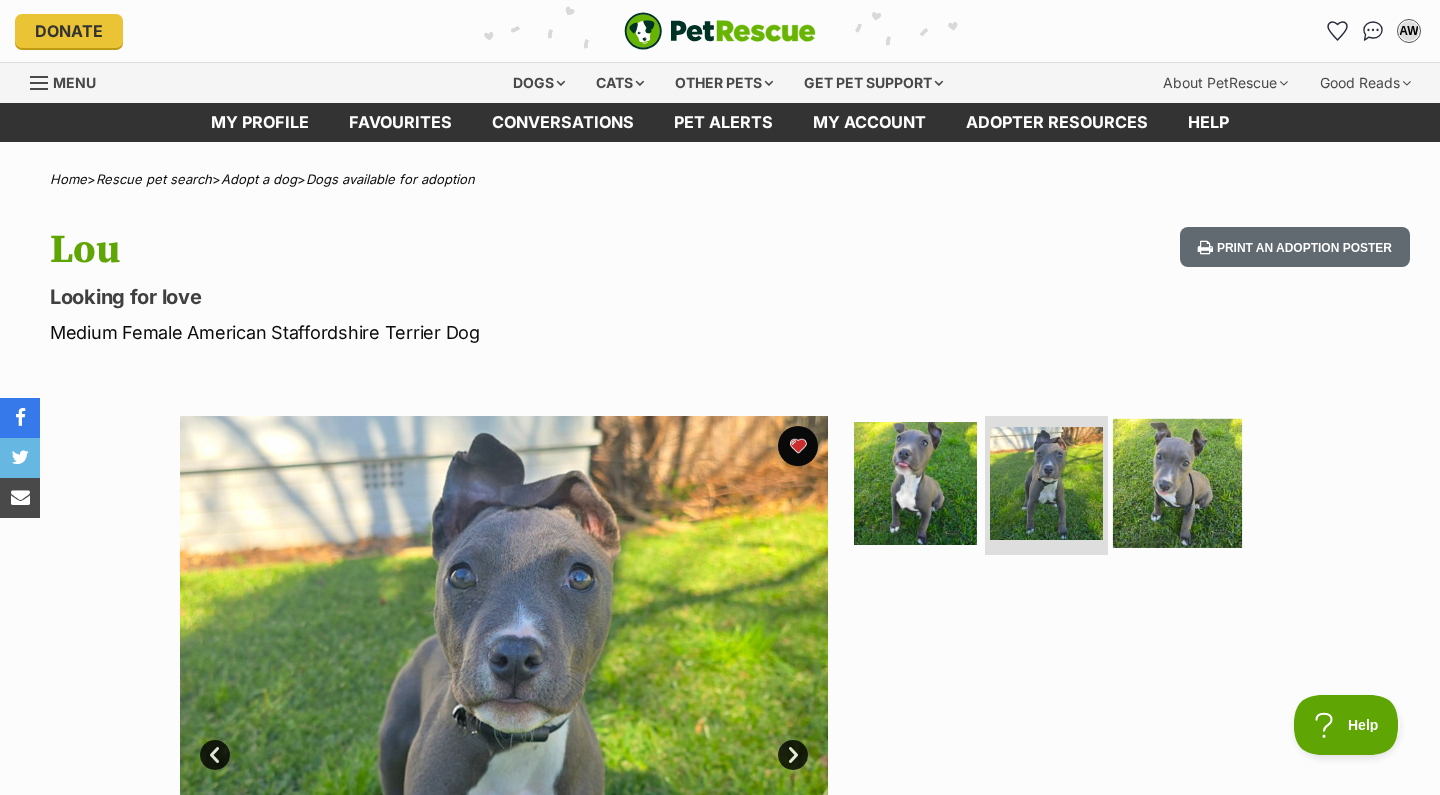 click at bounding box center [1177, 482] 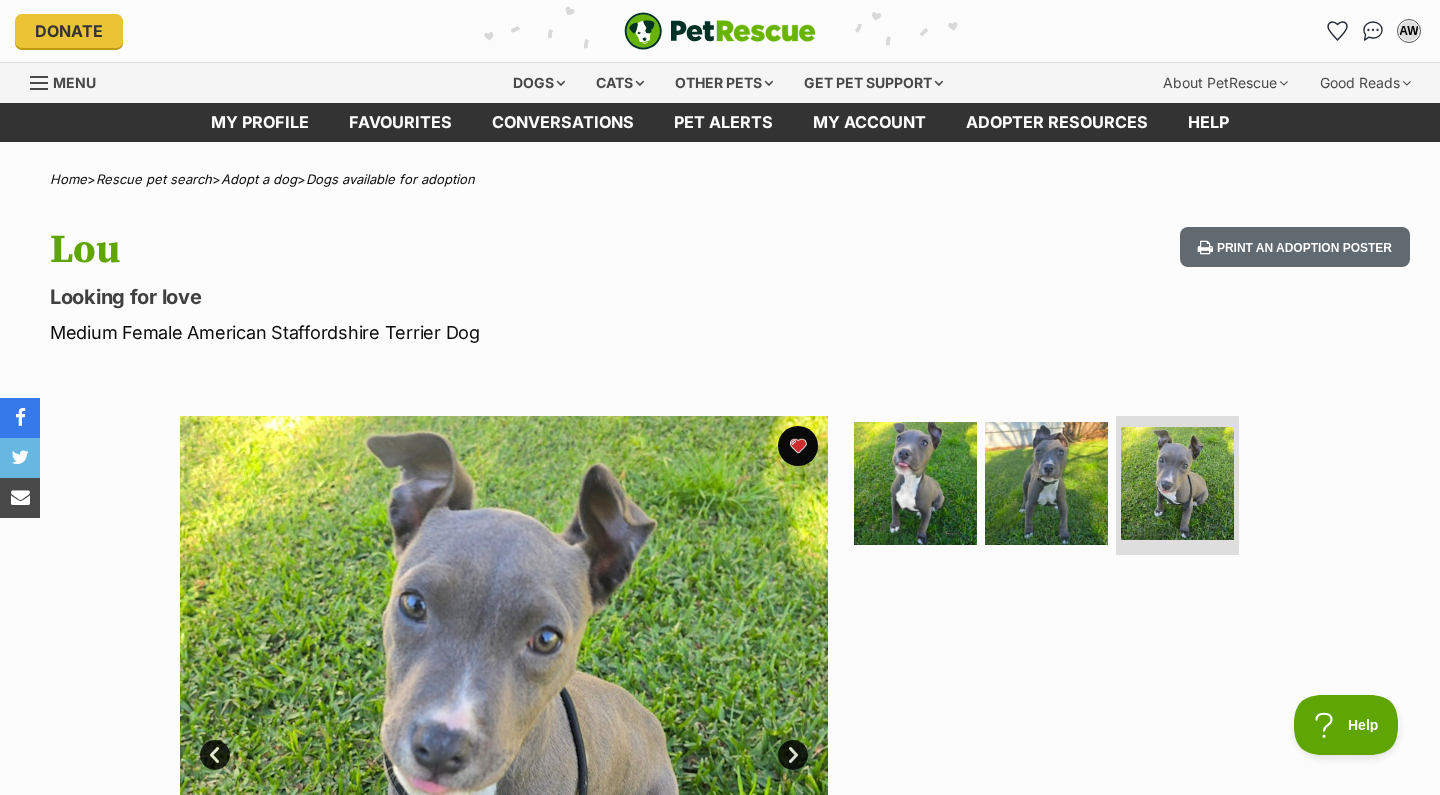 scroll, scrollTop: 0, scrollLeft: 0, axis: both 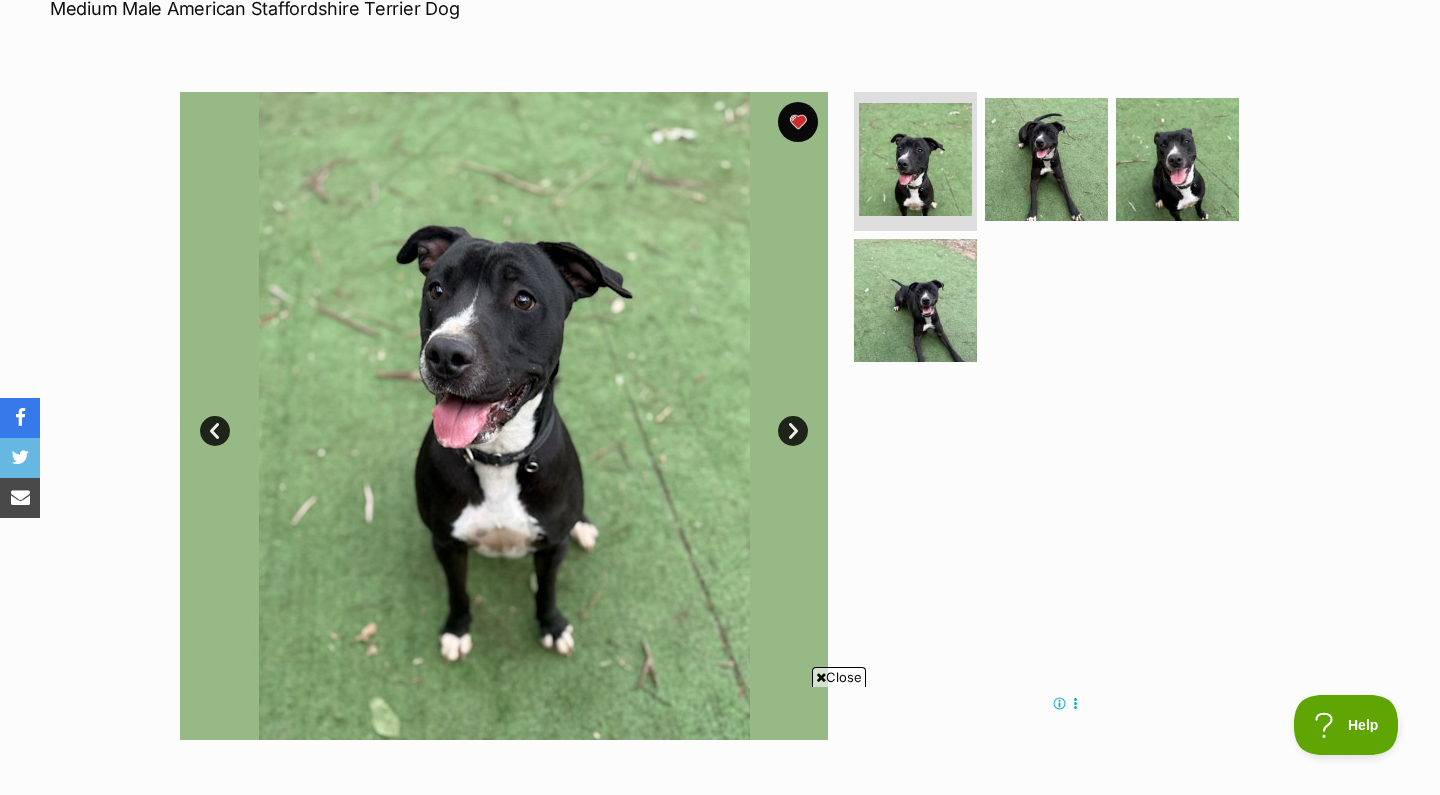 click on "Next" at bounding box center (793, 431) 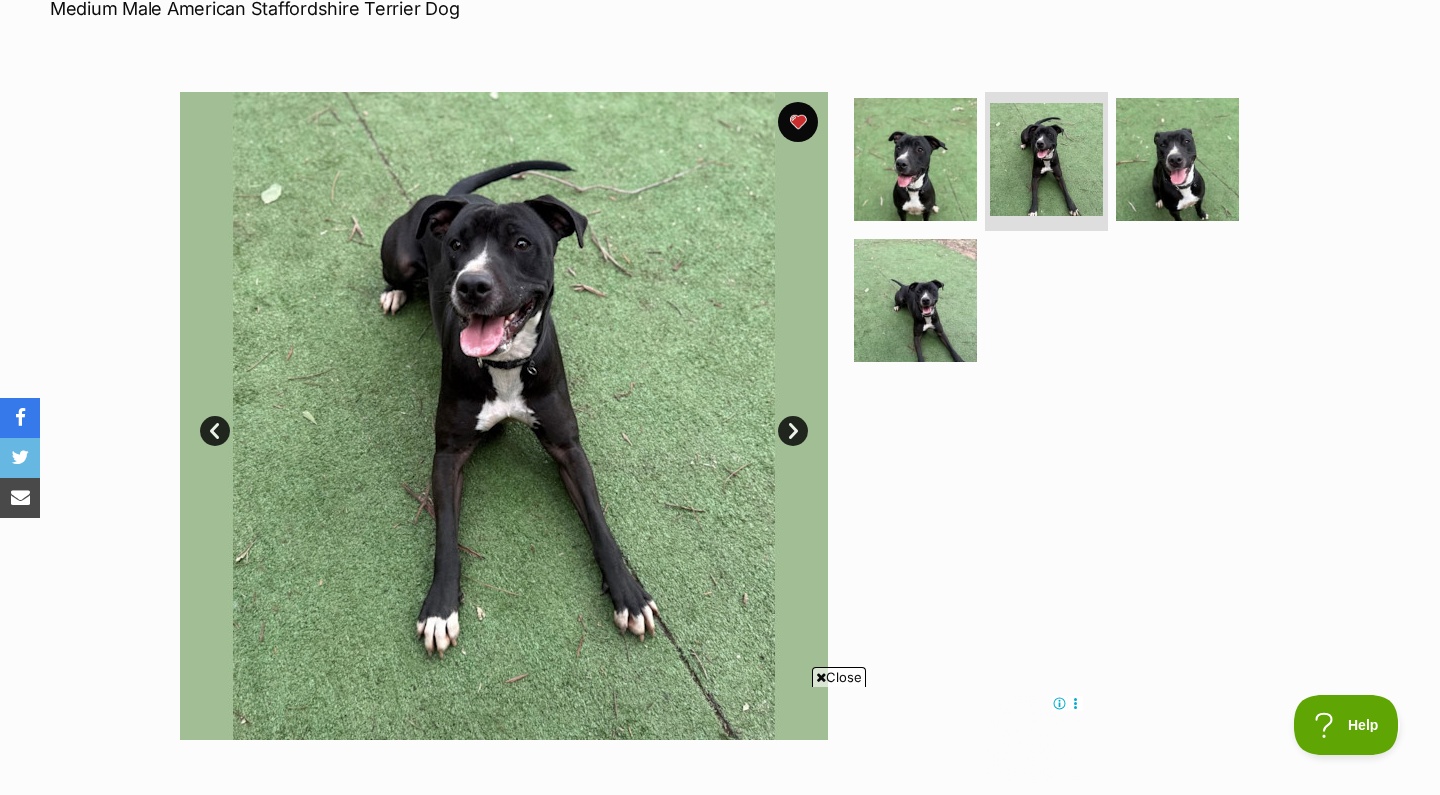 click on "Next" at bounding box center [793, 431] 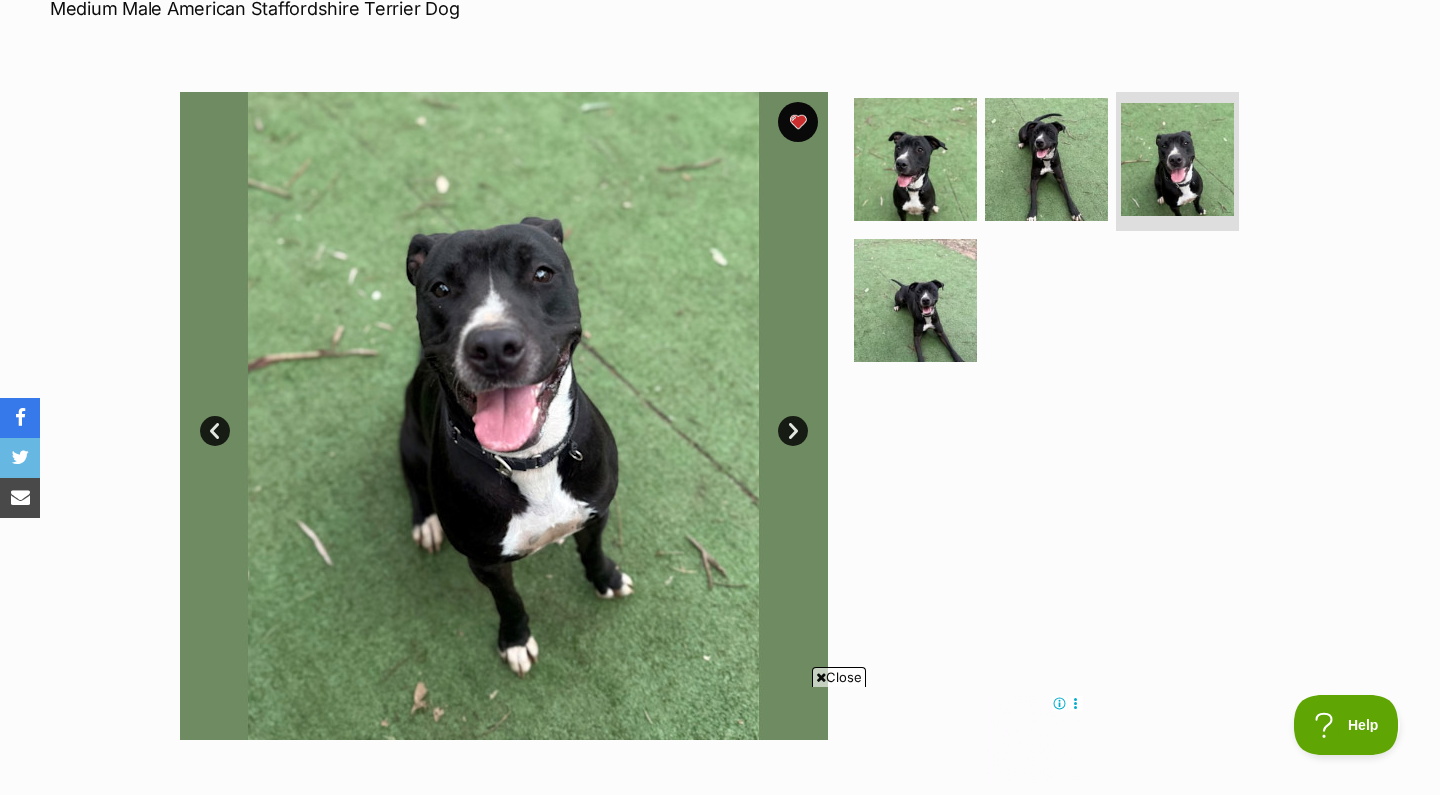 click on "Next" at bounding box center (793, 431) 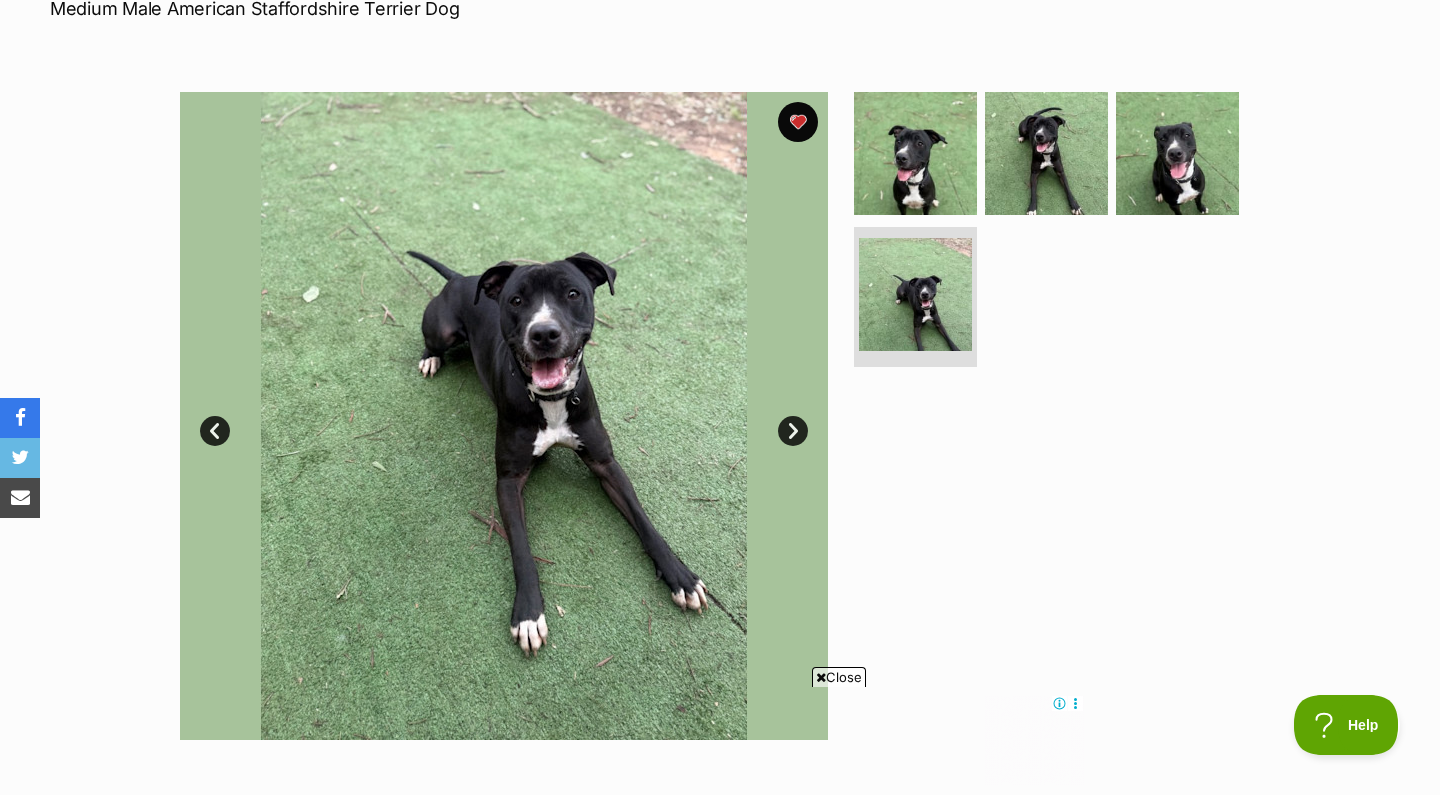 click on "Next" at bounding box center (793, 431) 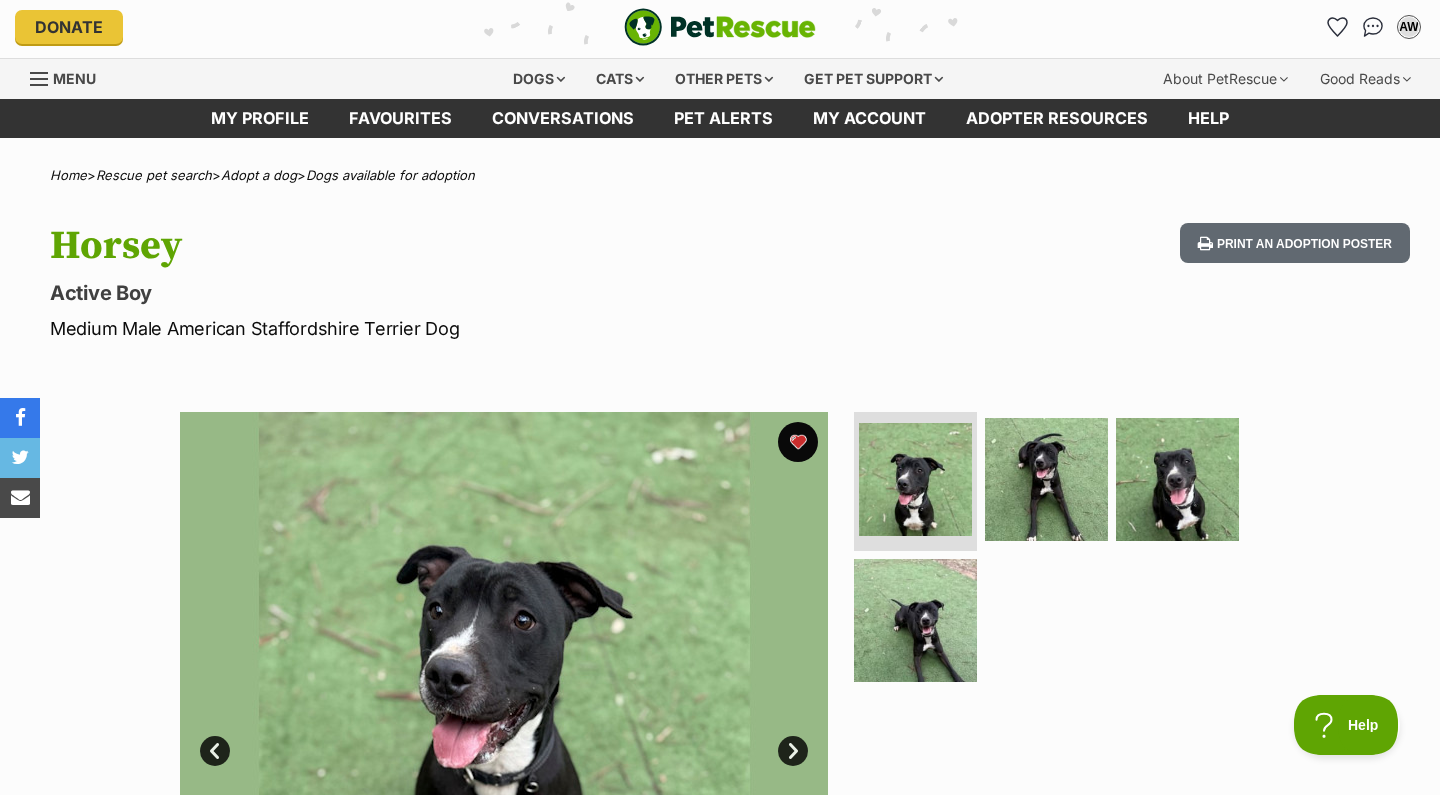 scroll, scrollTop: 0, scrollLeft: 0, axis: both 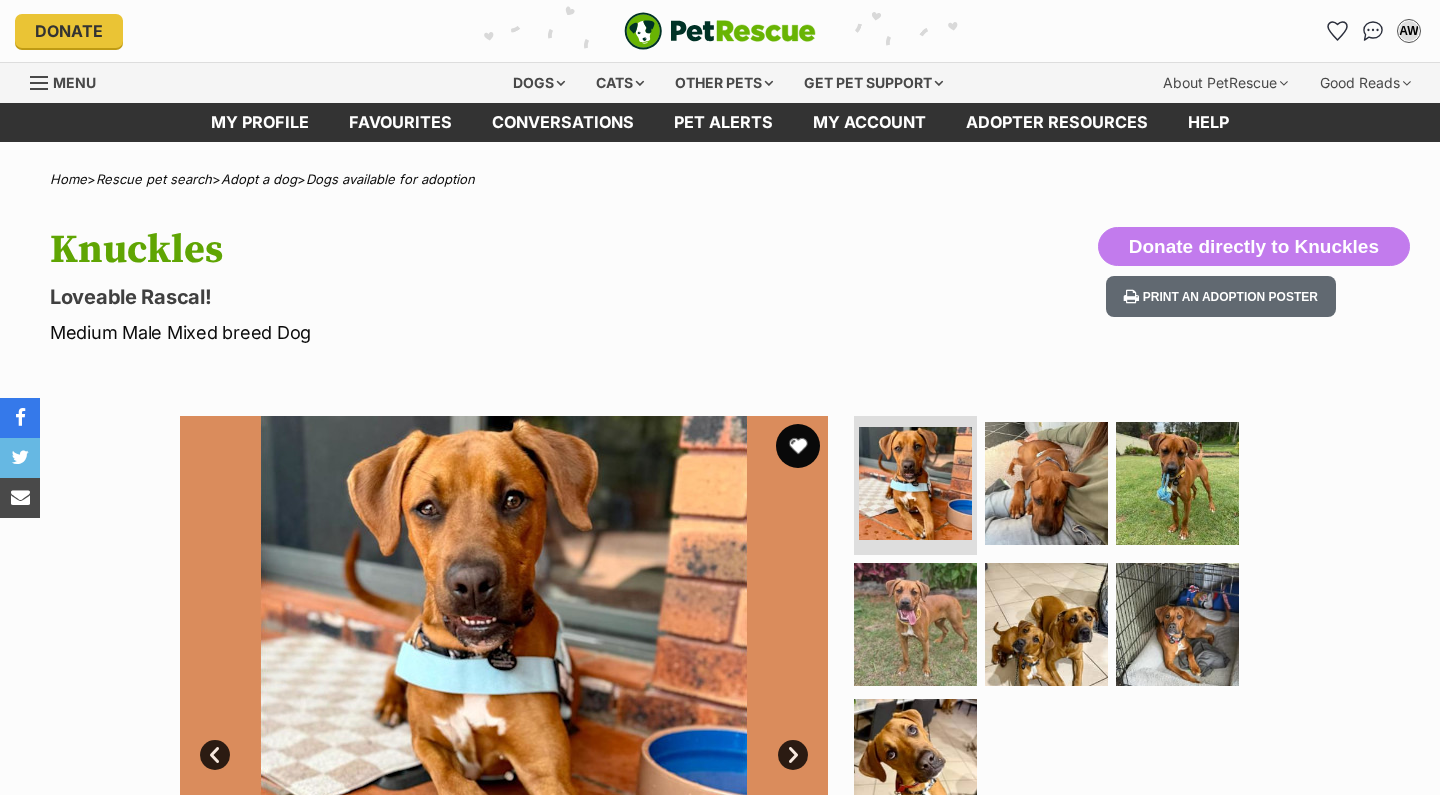click at bounding box center [798, 446] 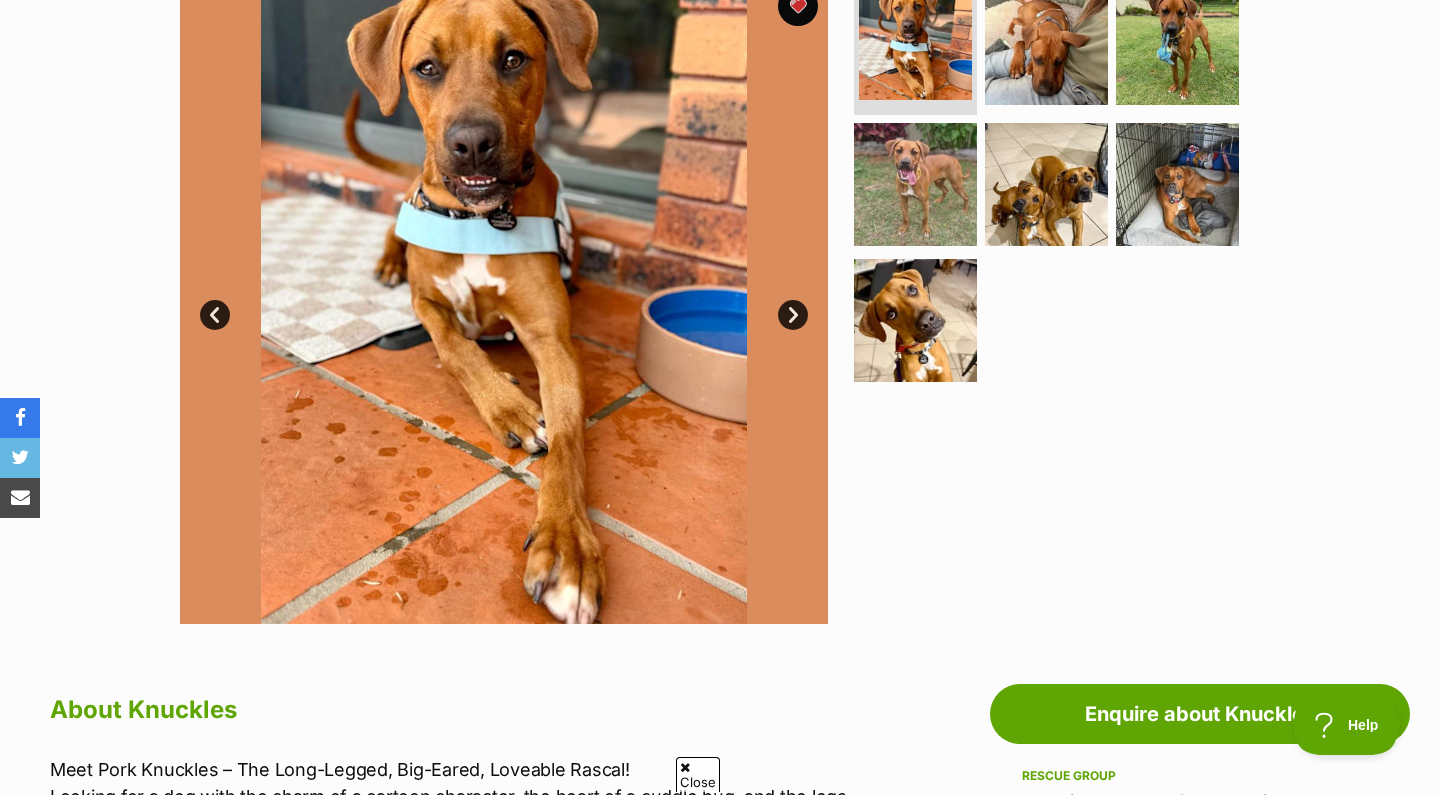 scroll, scrollTop: 0, scrollLeft: 0, axis: both 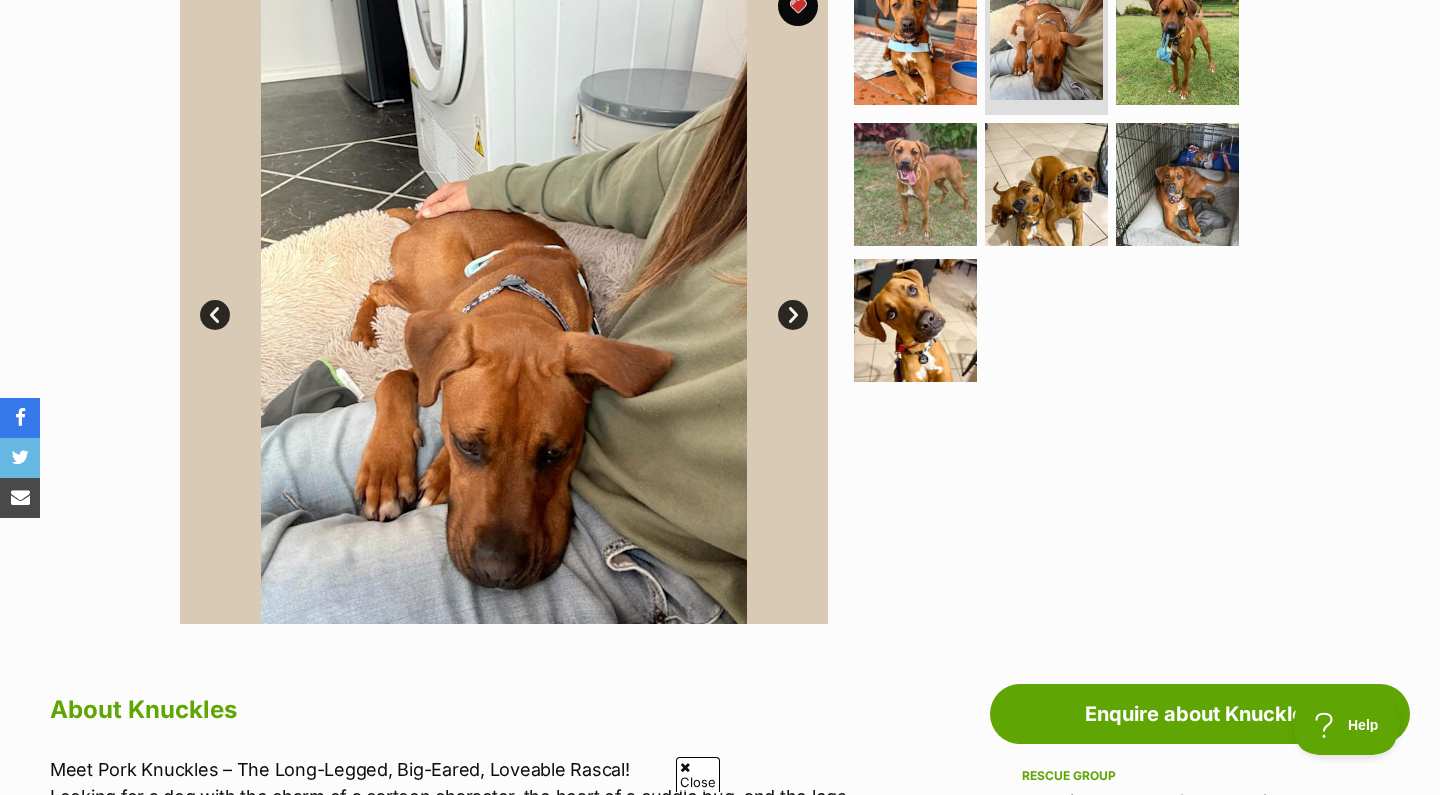 click on "Next" at bounding box center [793, 315] 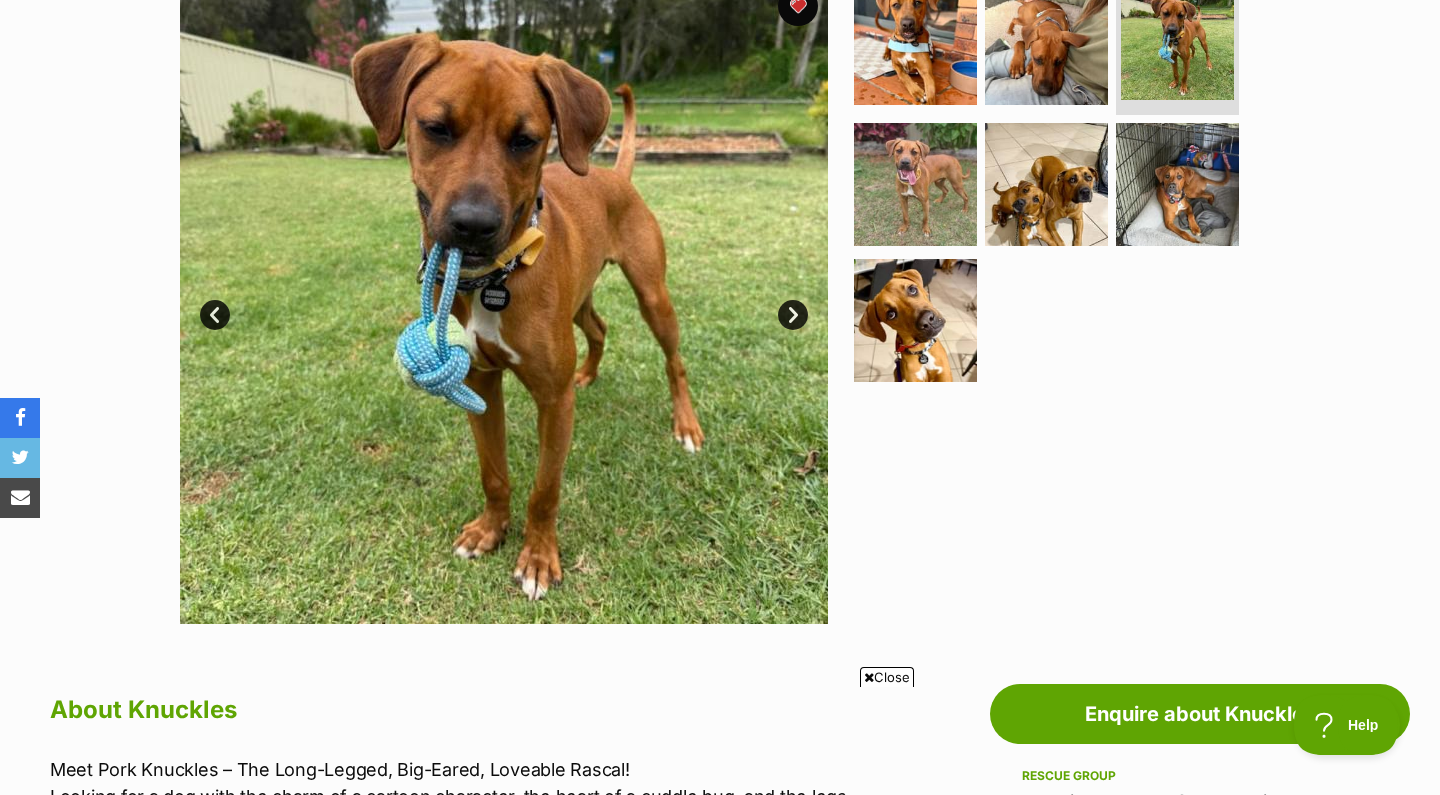 scroll, scrollTop: 0, scrollLeft: 0, axis: both 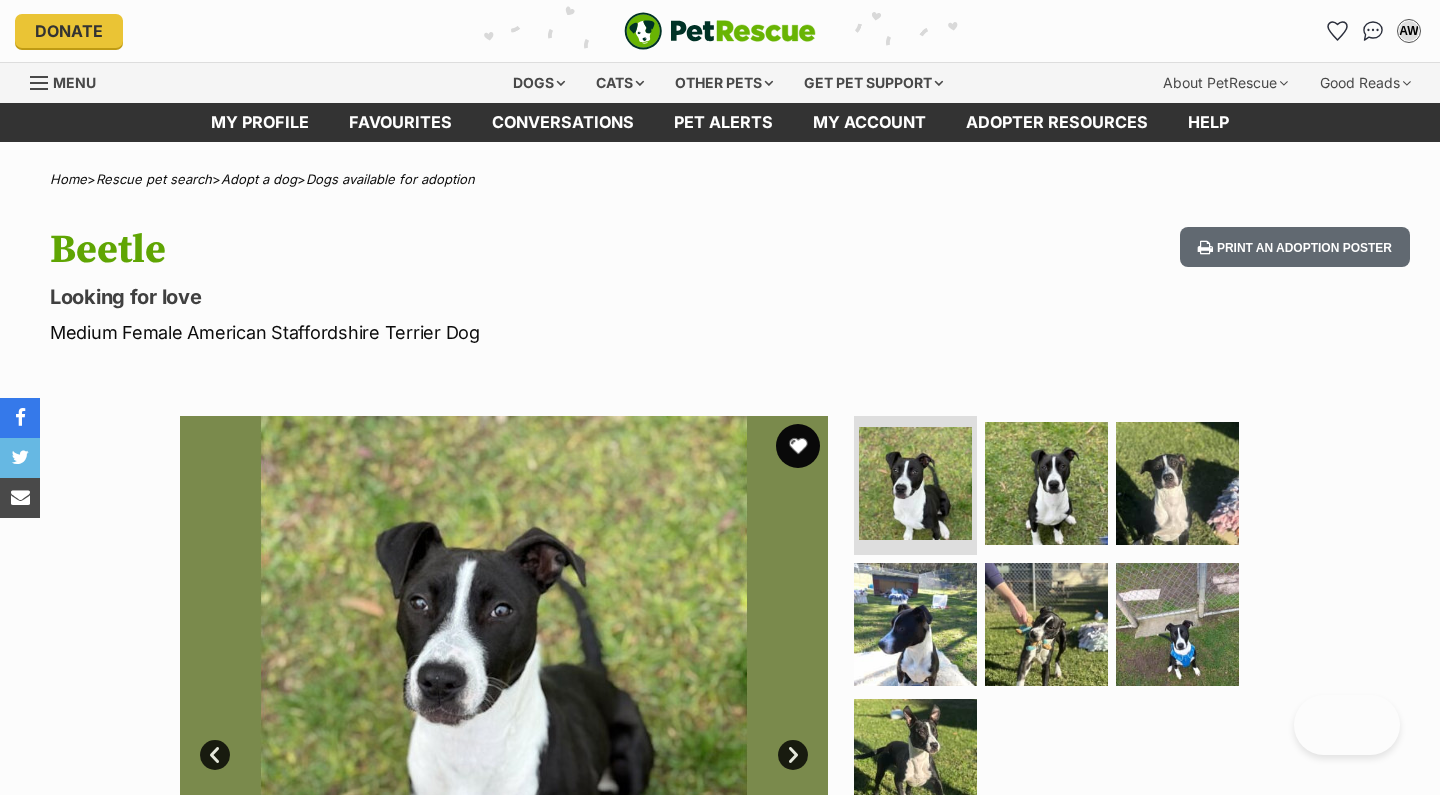 click at bounding box center [798, 446] 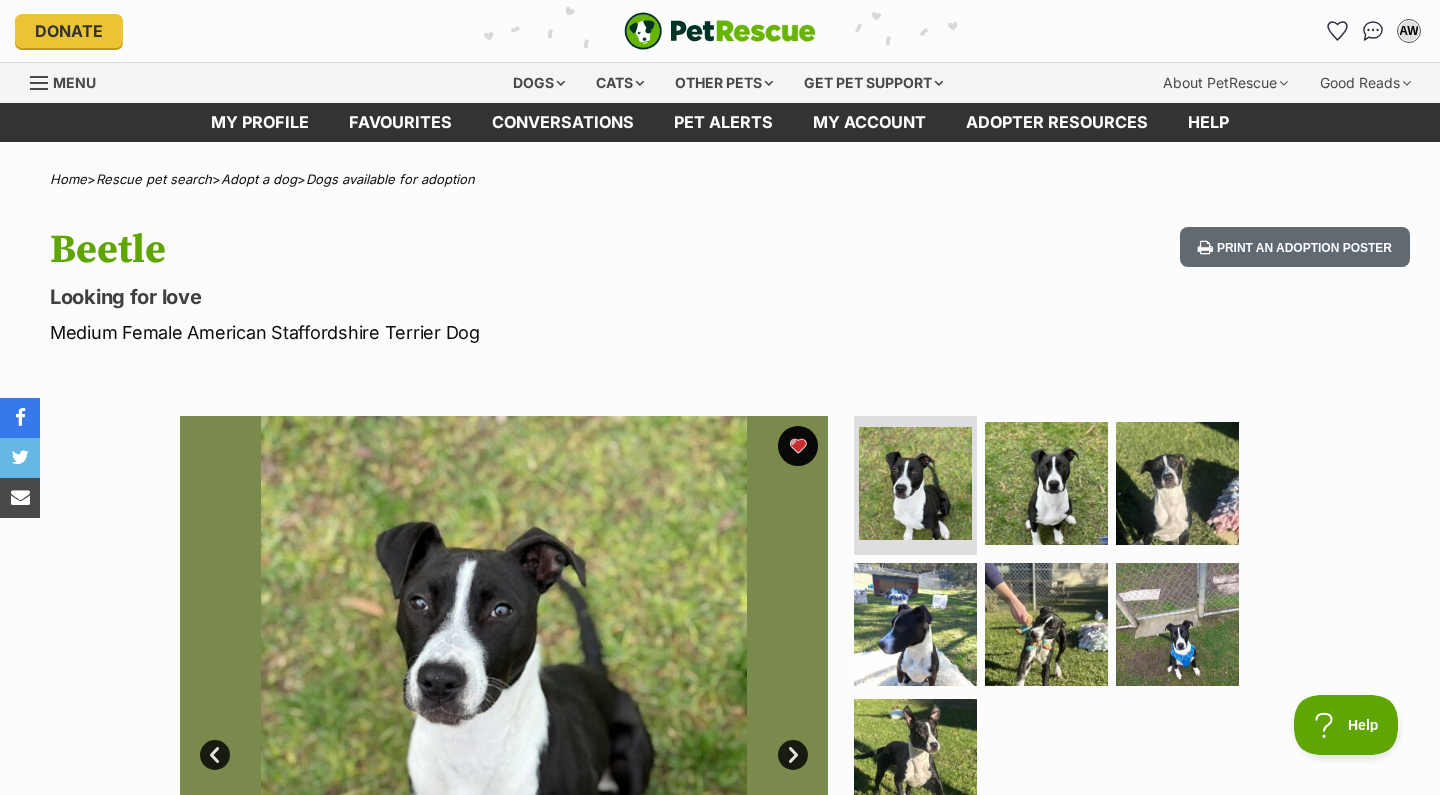 scroll, scrollTop: 0, scrollLeft: 0, axis: both 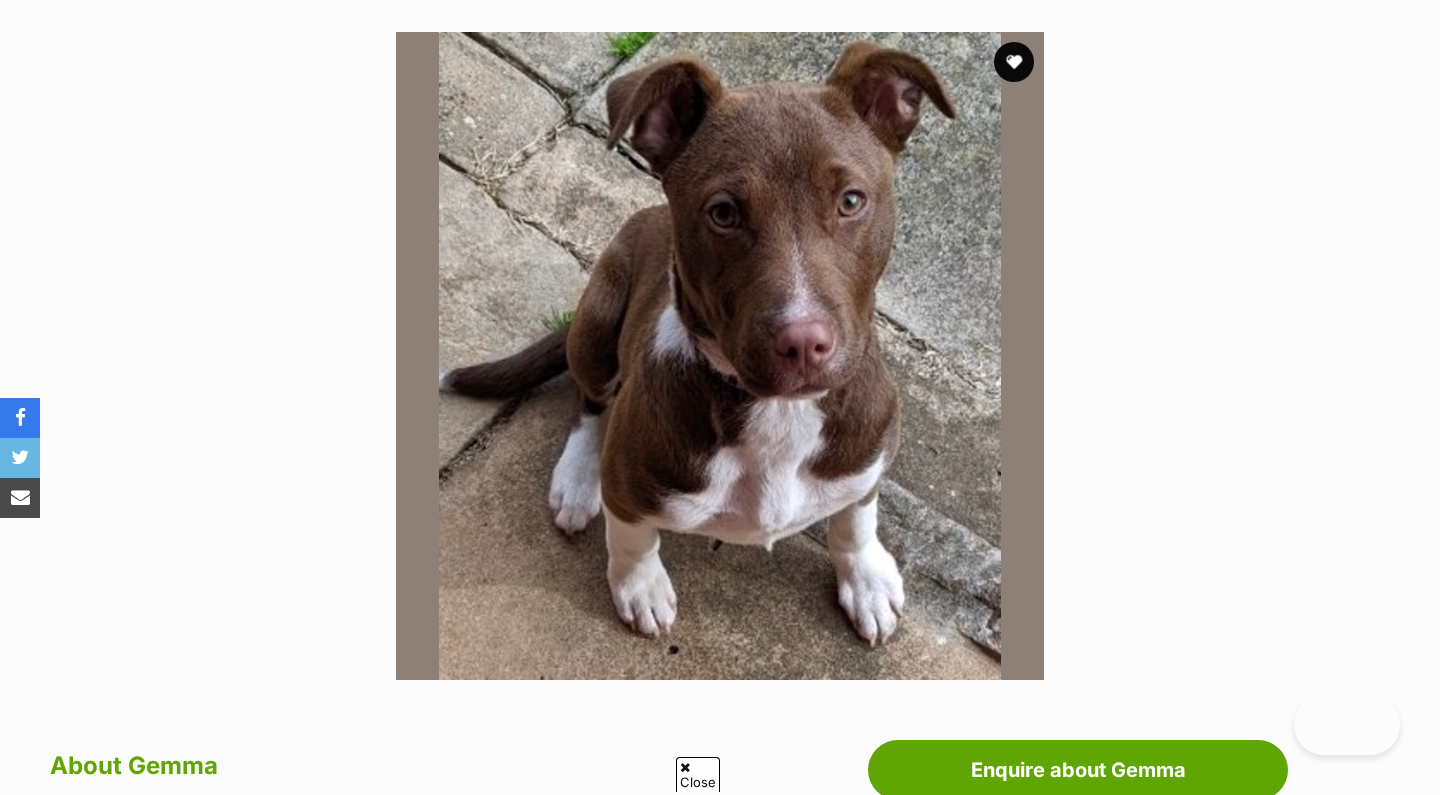 click at bounding box center [720, 356] 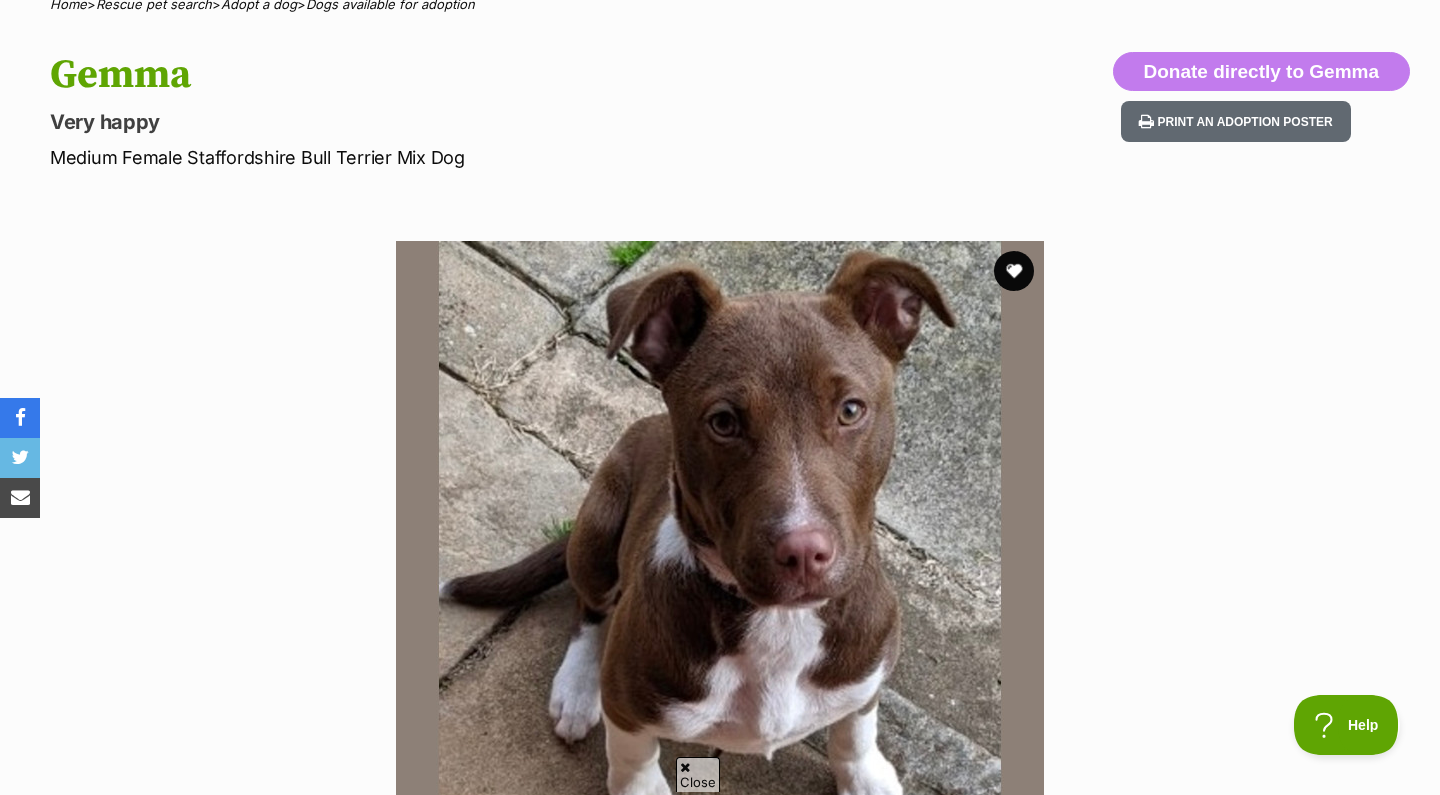 scroll, scrollTop: 69, scrollLeft: 0, axis: vertical 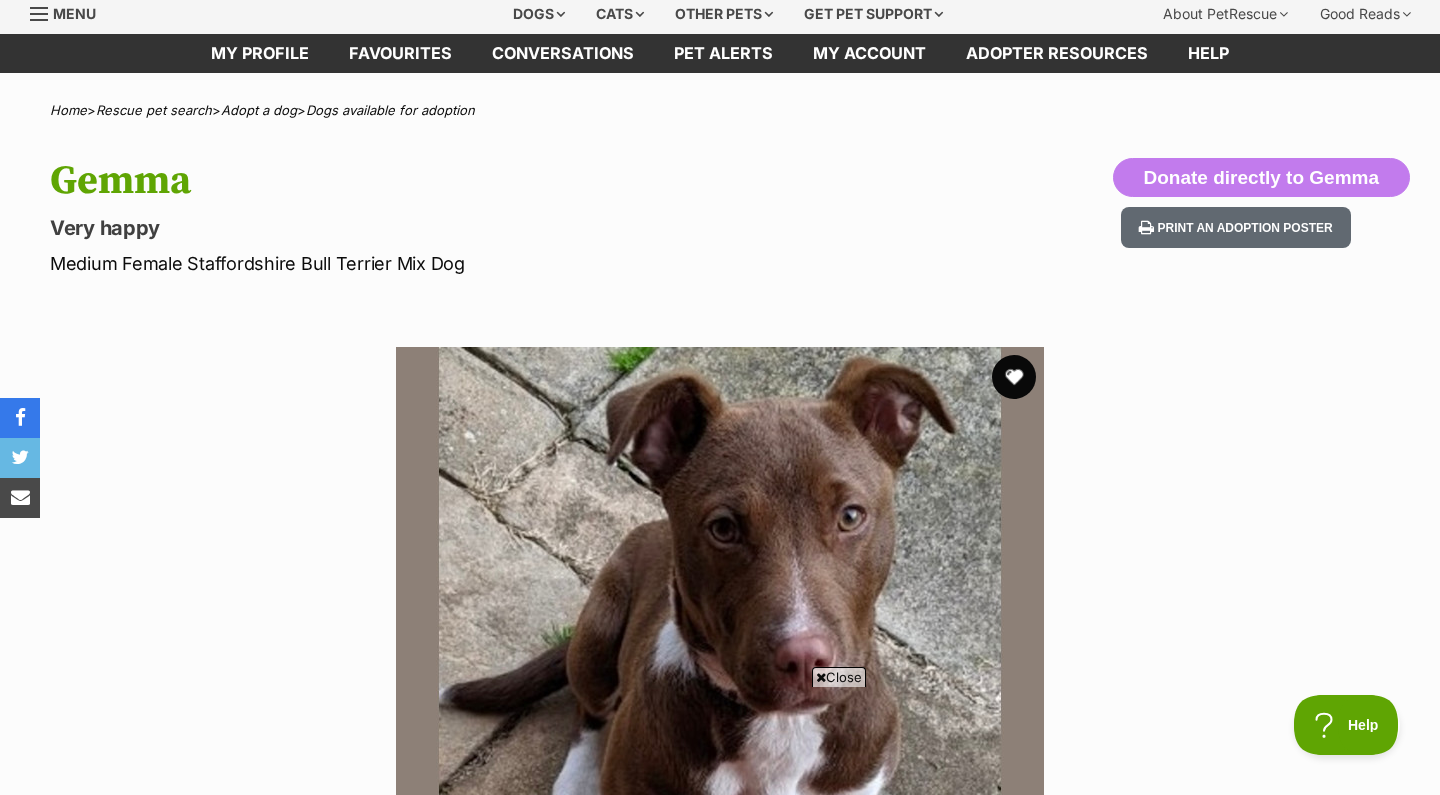 click at bounding box center (1014, 377) 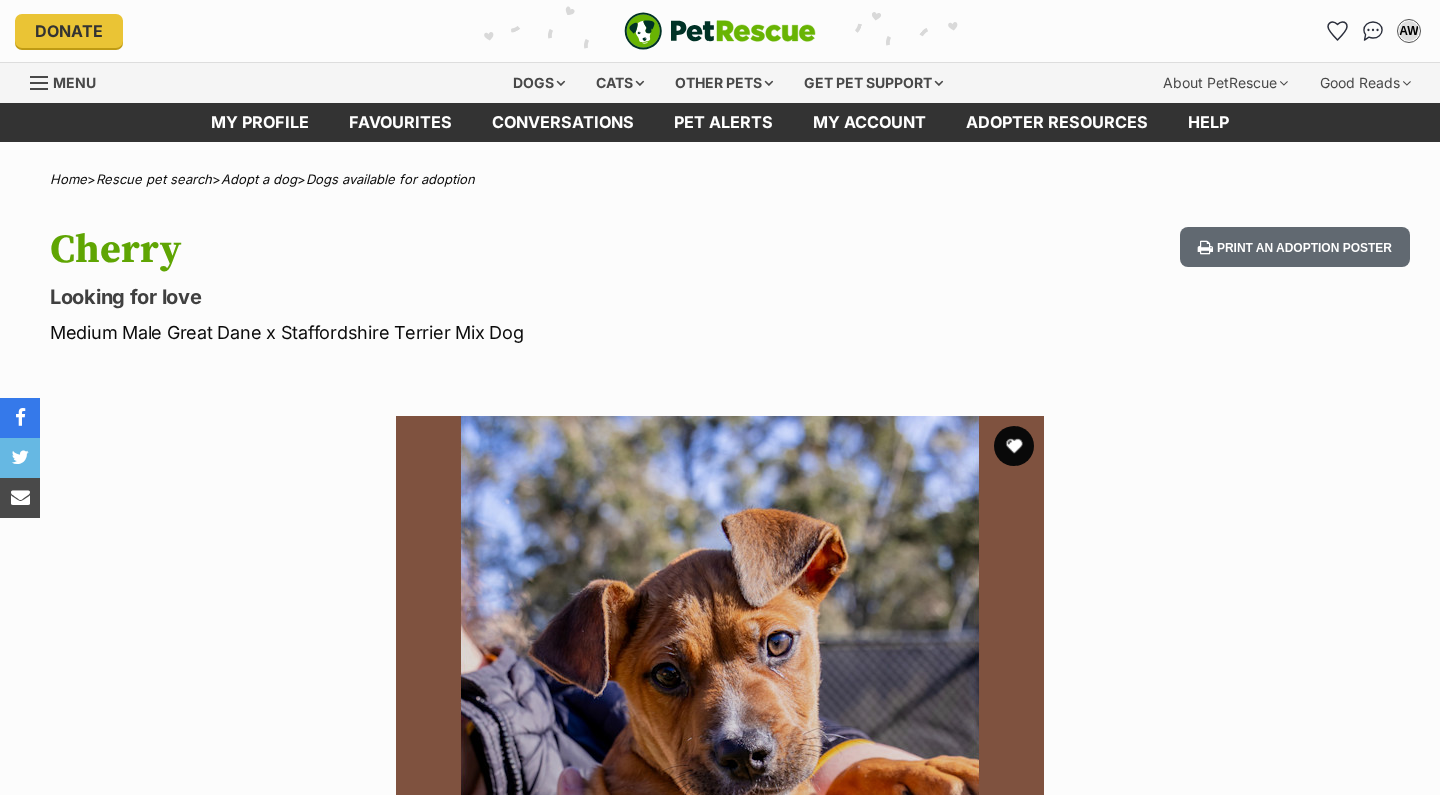 scroll, scrollTop: 0, scrollLeft: 0, axis: both 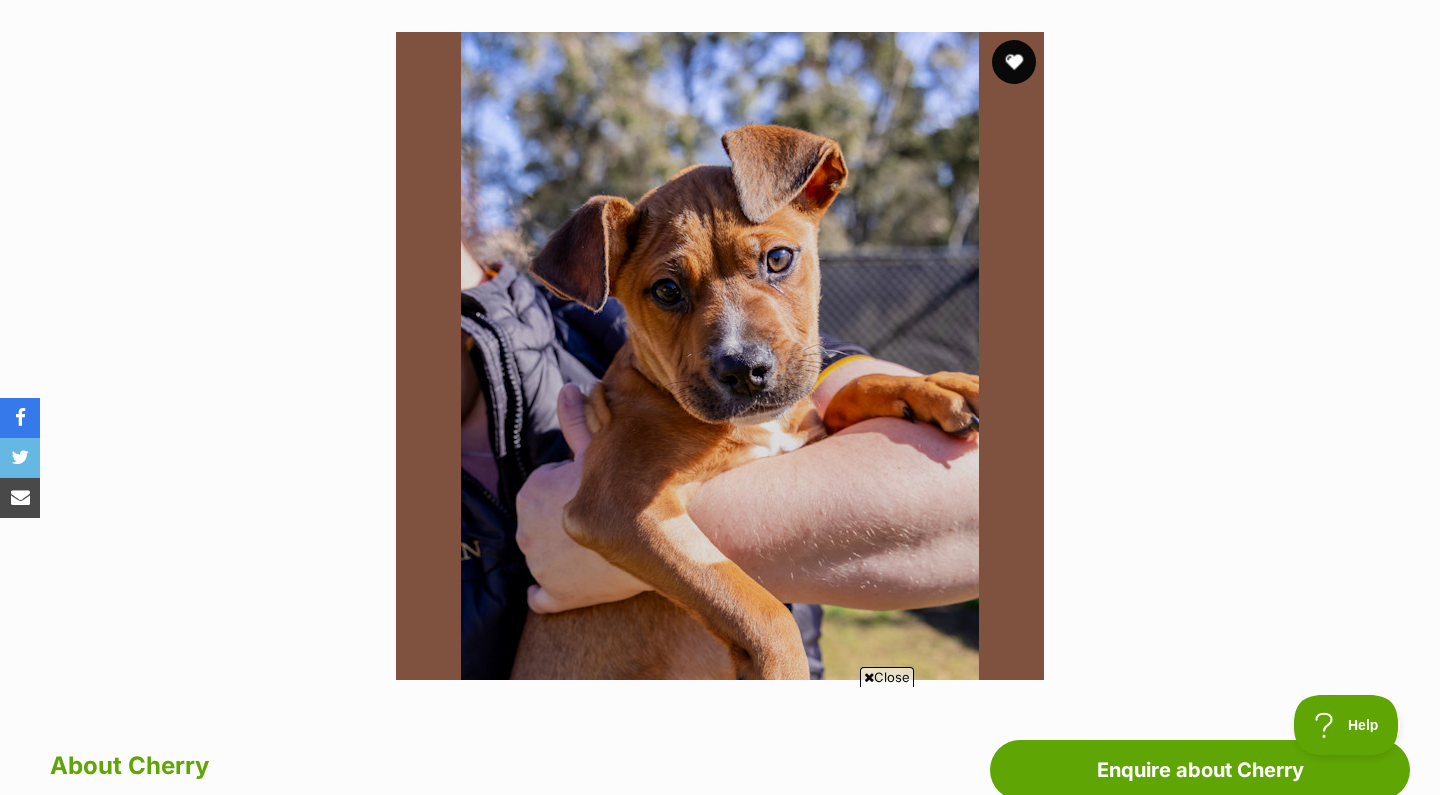 click at bounding box center (1014, 62) 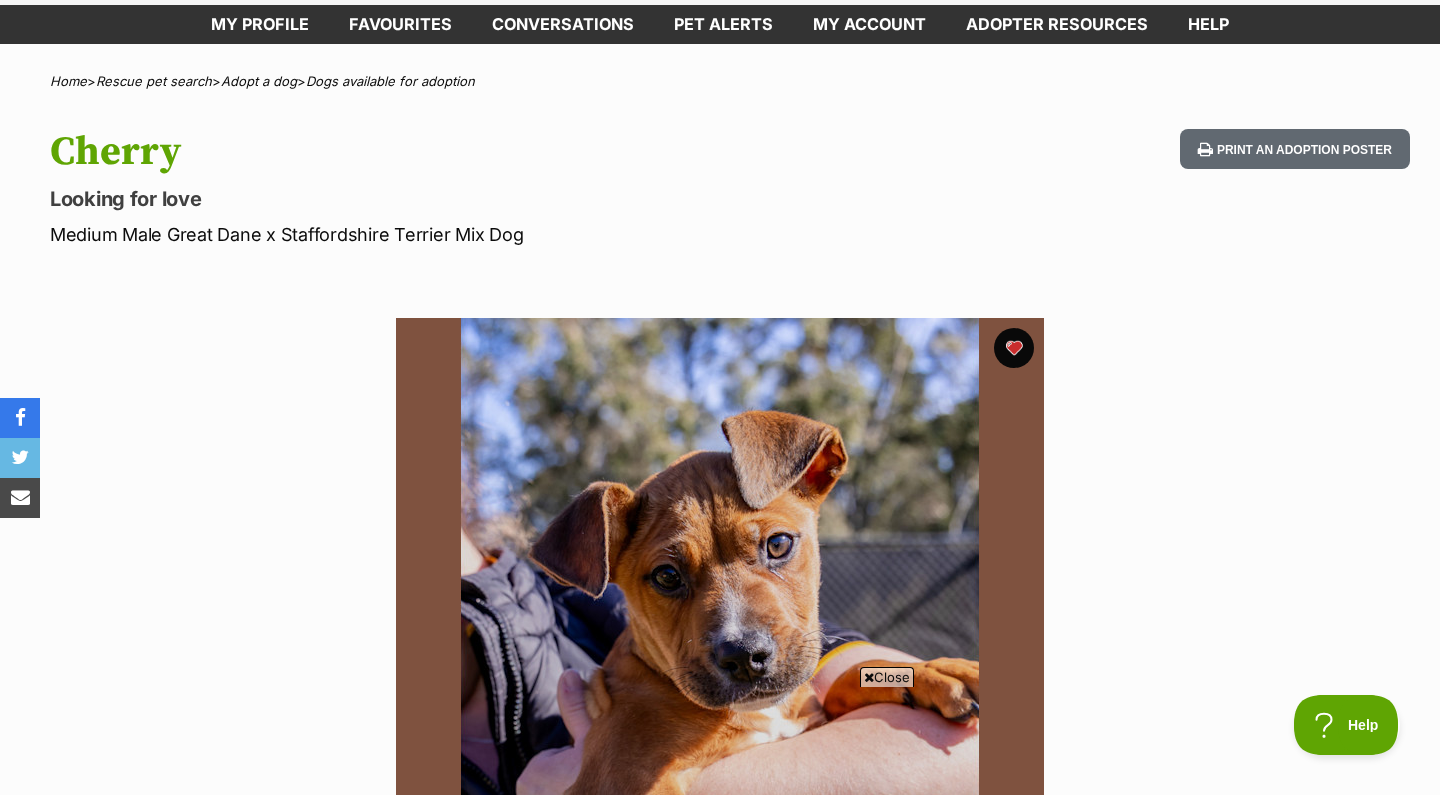 scroll, scrollTop: 75, scrollLeft: 0, axis: vertical 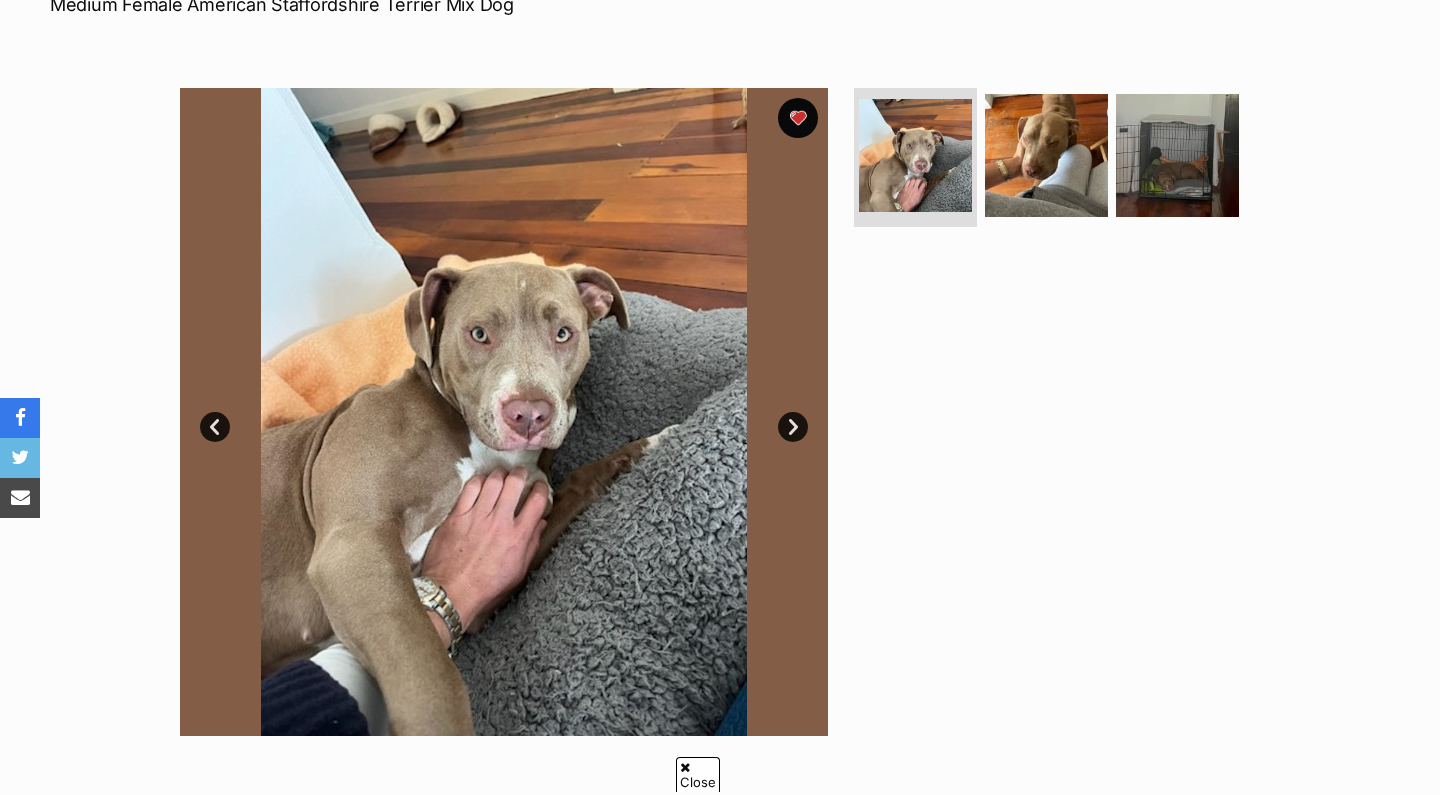 click on "Next" at bounding box center (793, 427) 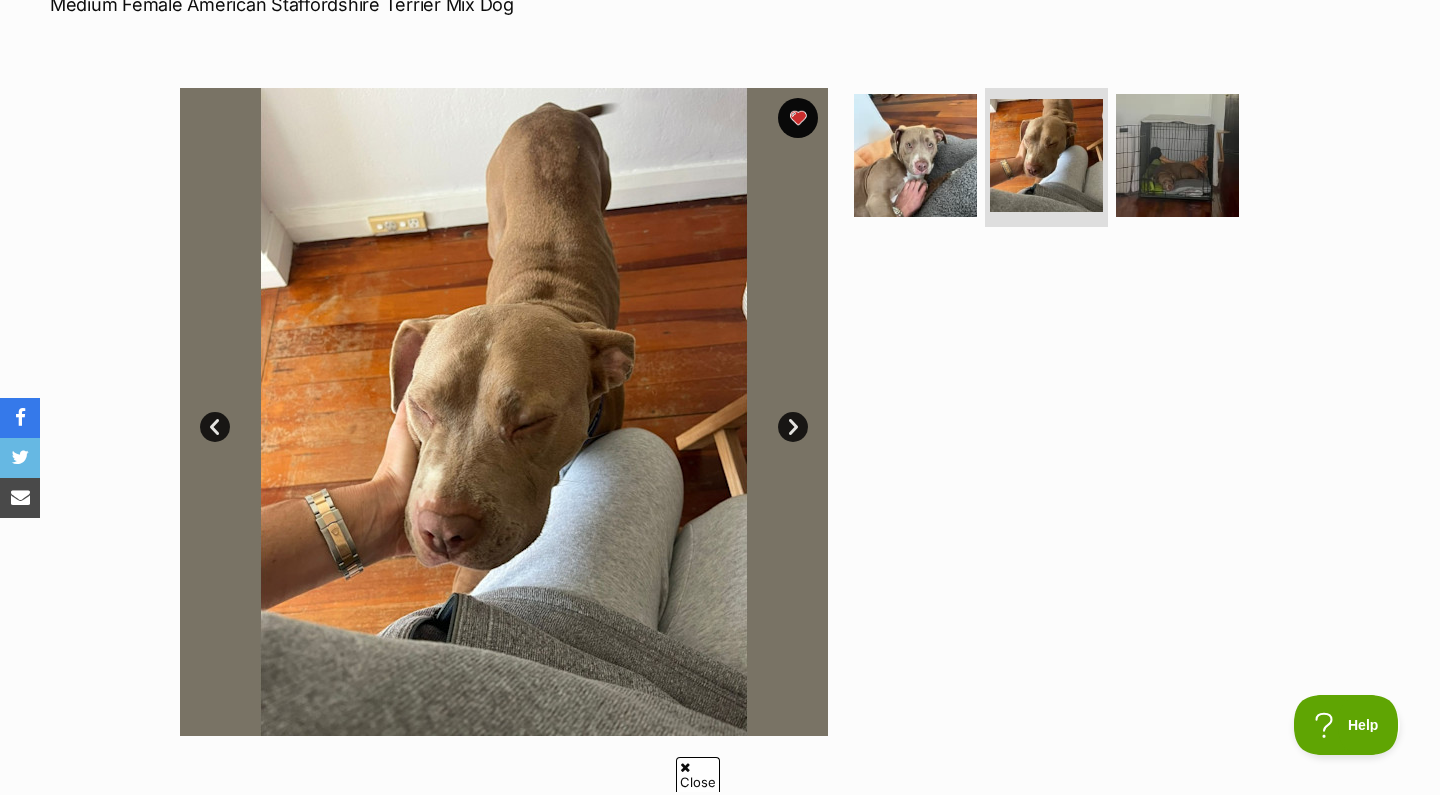 scroll, scrollTop: 0, scrollLeft: 0, axis: both 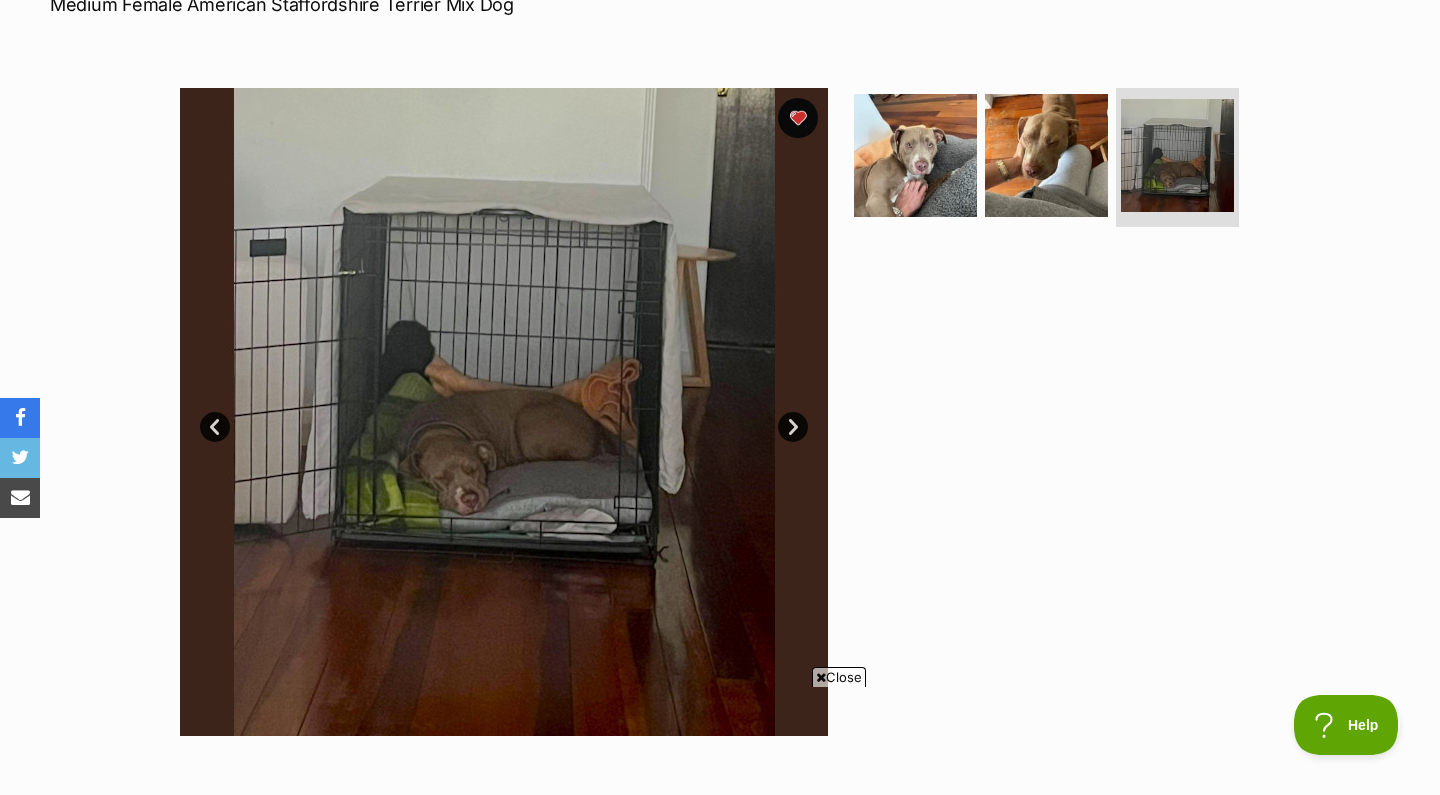 click on "Next" at bounding box center (793, 427) 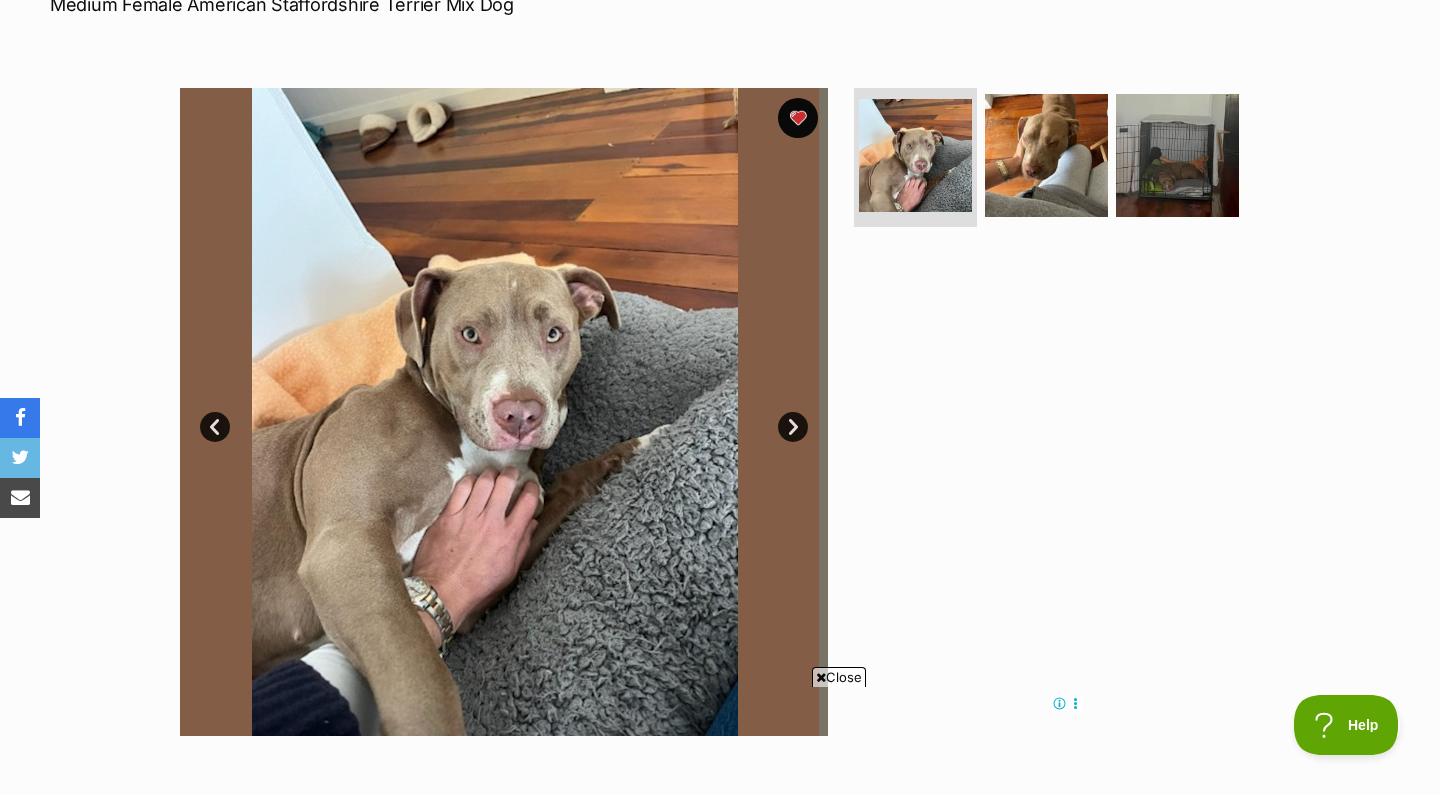 scroll, scrollTop: 0, scrollLeft: 0, axis: both 